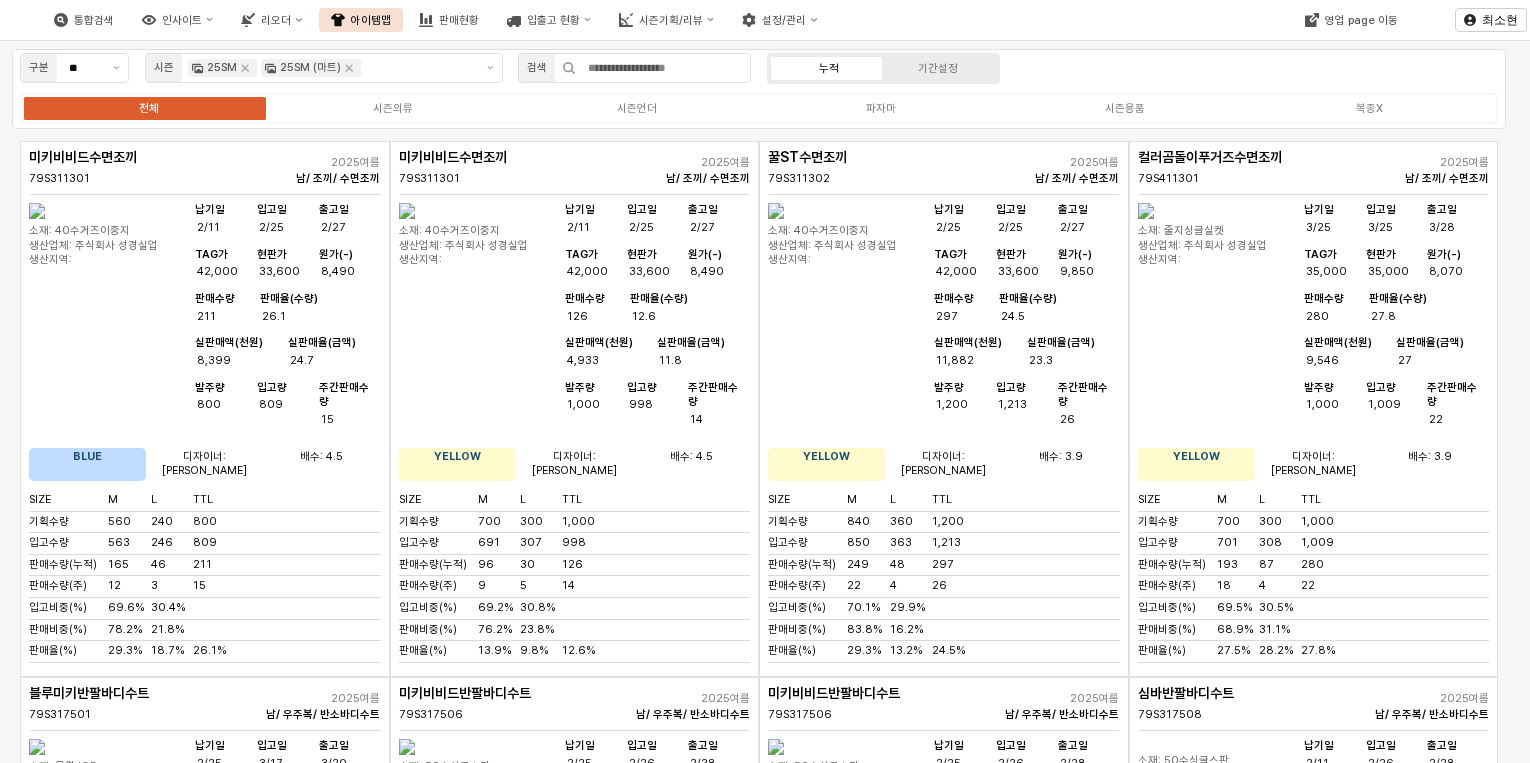 scroll, scrollTop: 0, scrollLeft: 0, axis: both 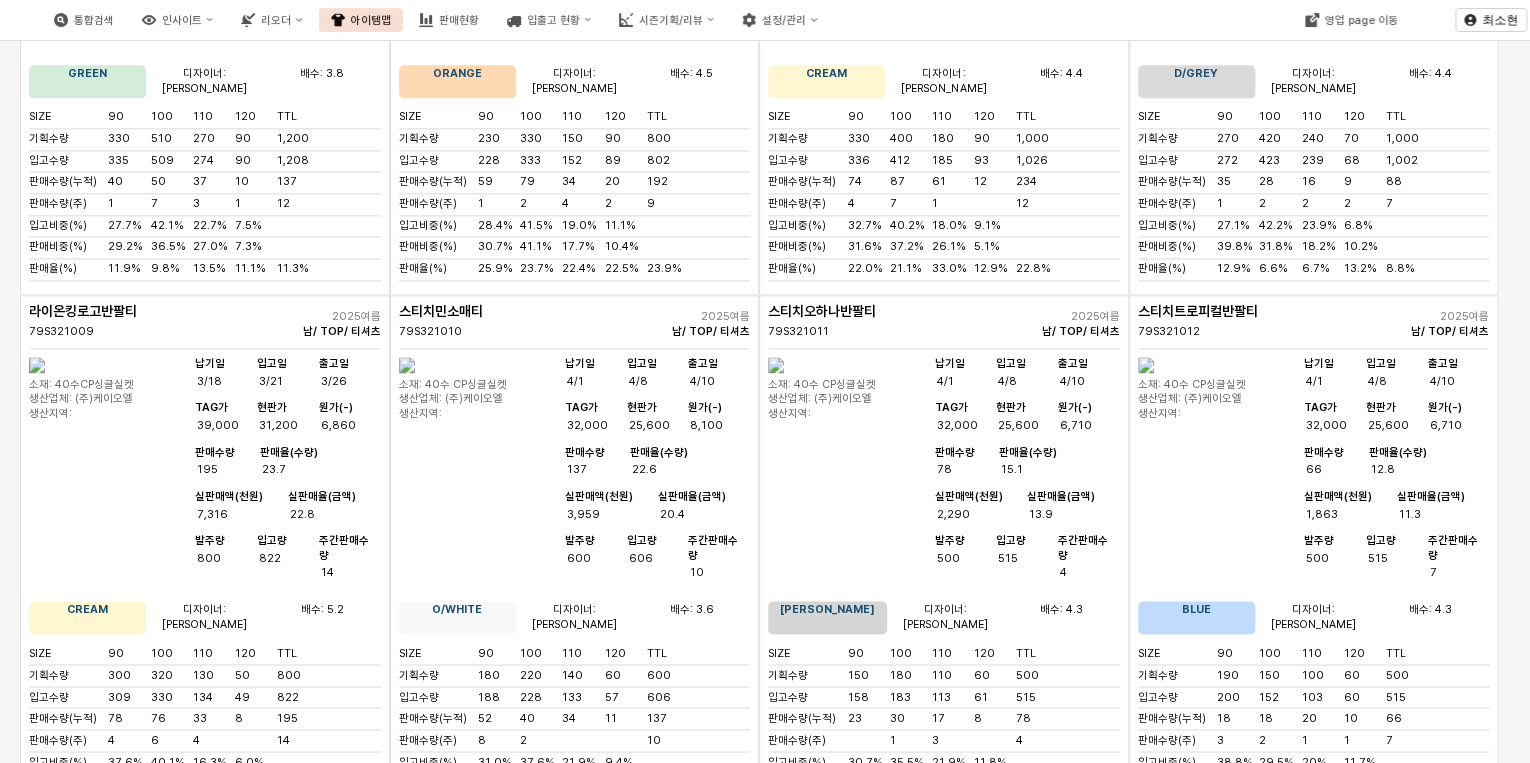 click at bounding box center [1146, 901] 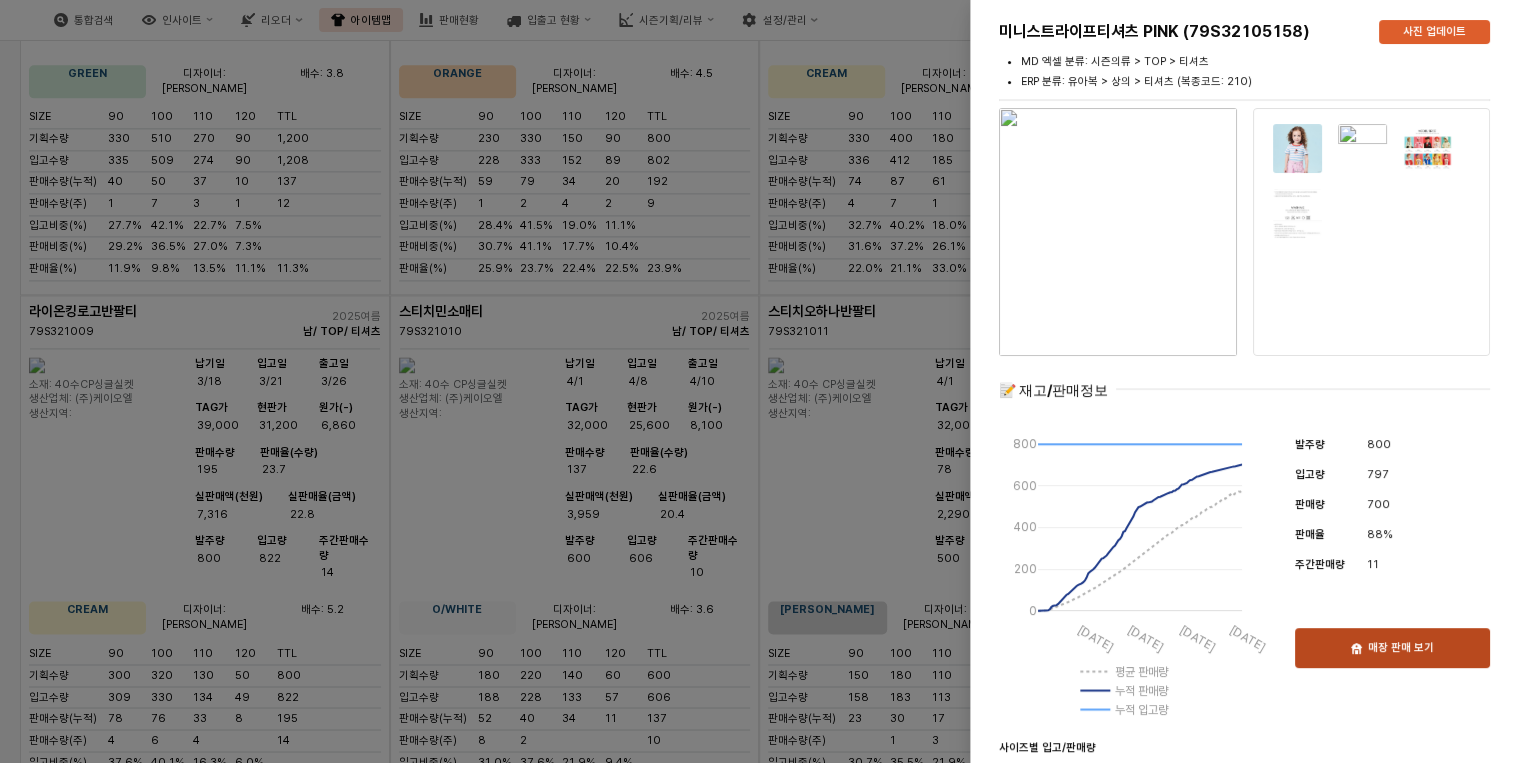click on "매장 판매 보기" at bounding box center [1401, 648] 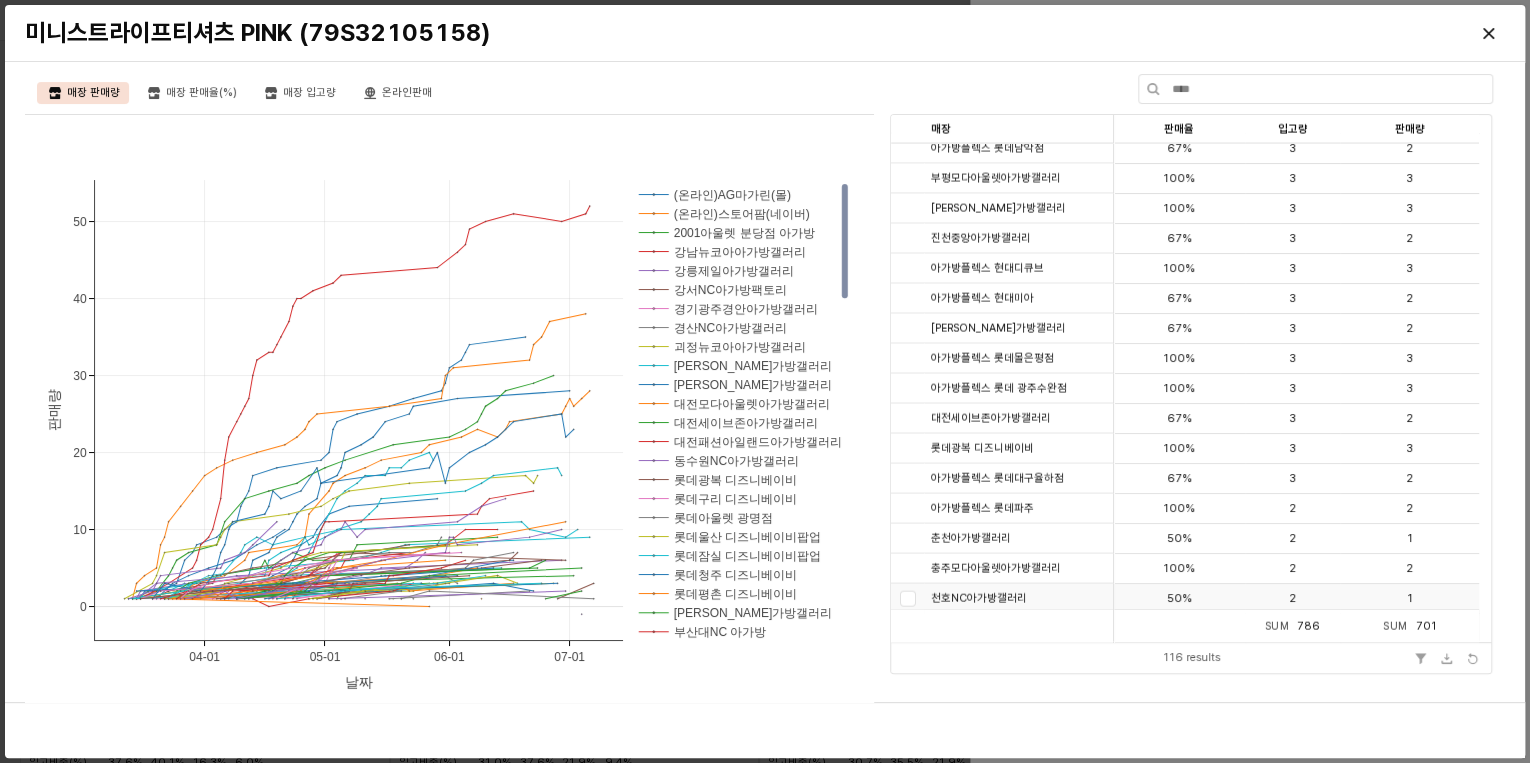 scroll, scrollTop: 2480, scrollLeft: 0, axis: vertical 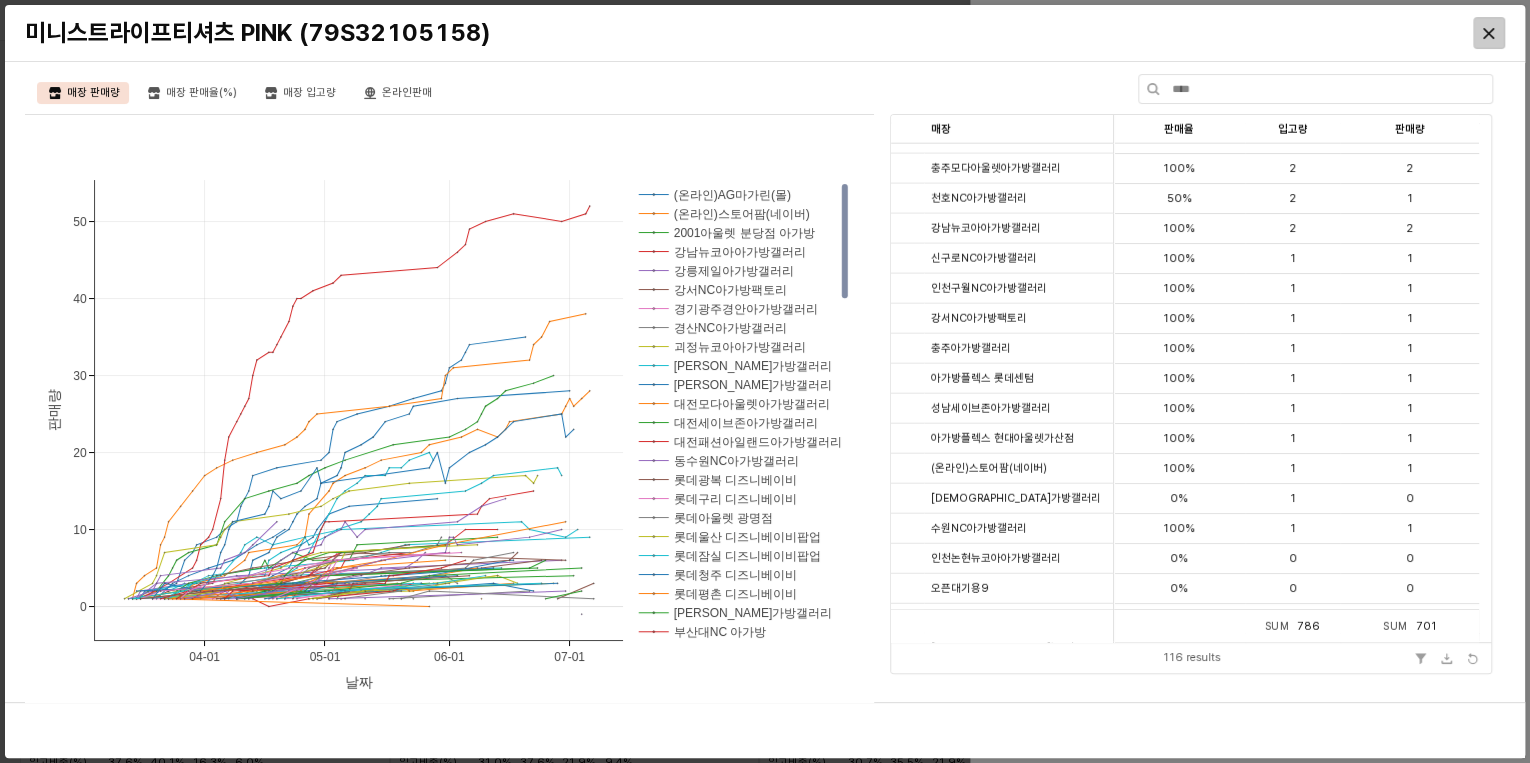click 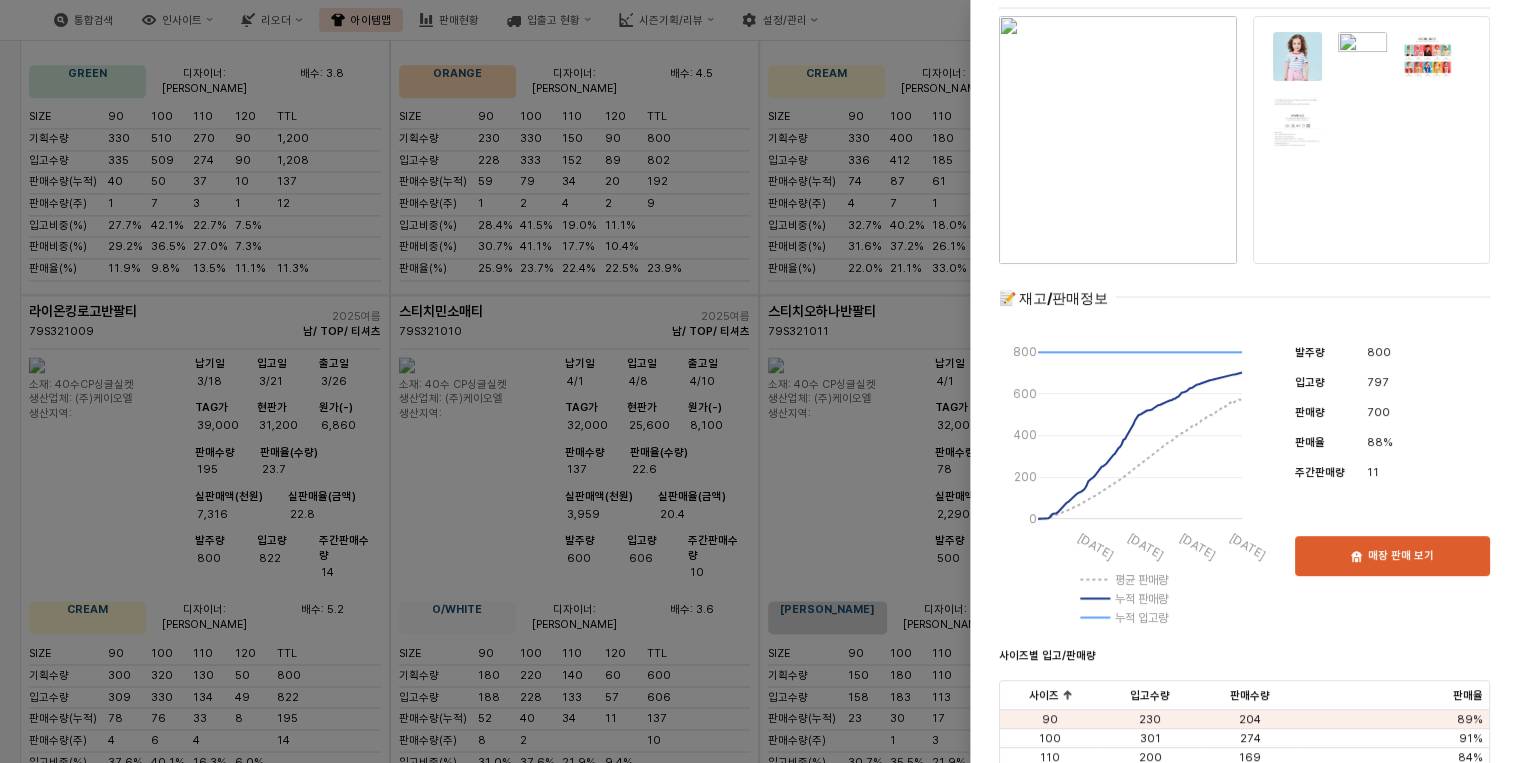 scroll, scrollTop: 0, scrollLeft: 0, axis: both 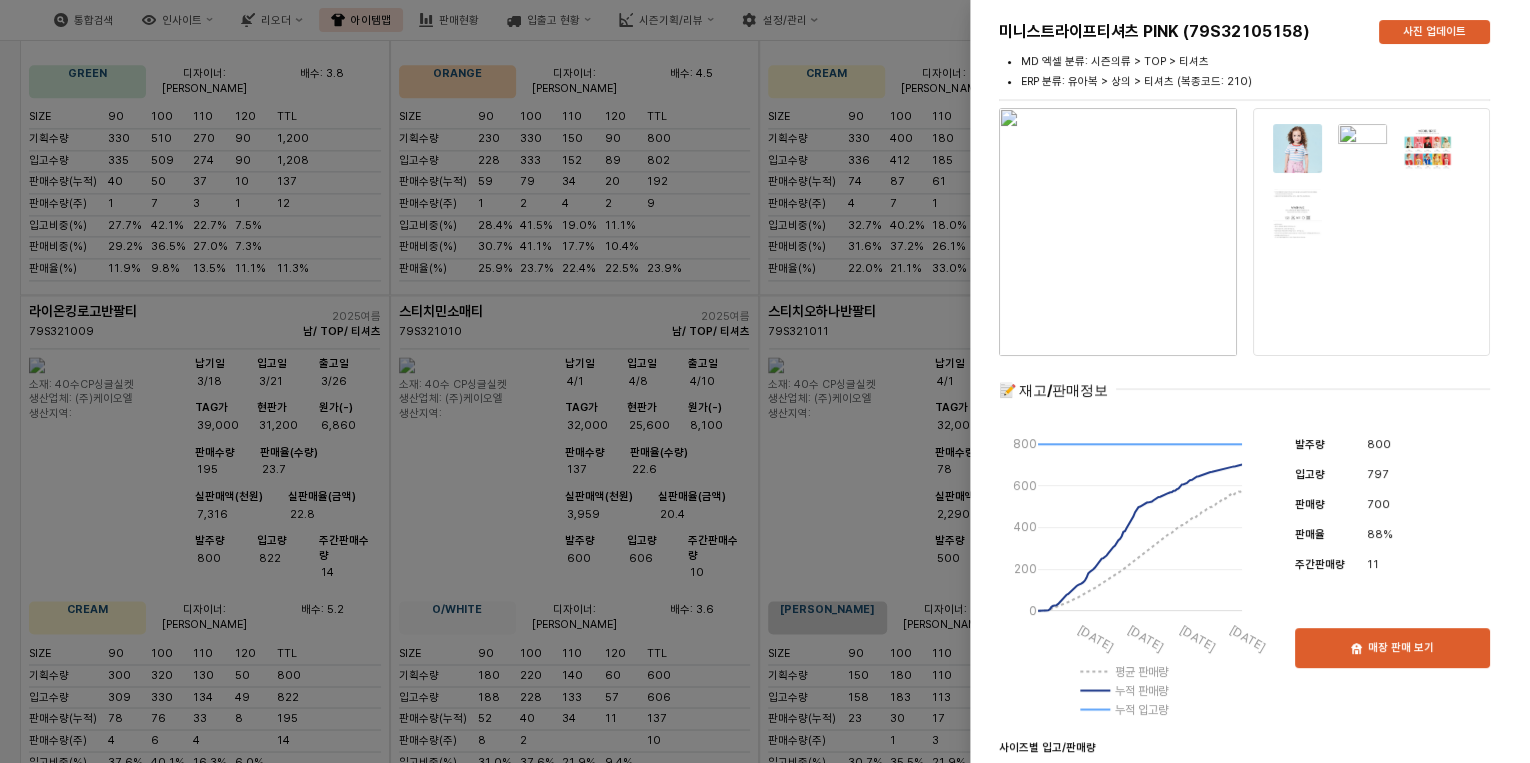 click at bounding box center [765, 381] 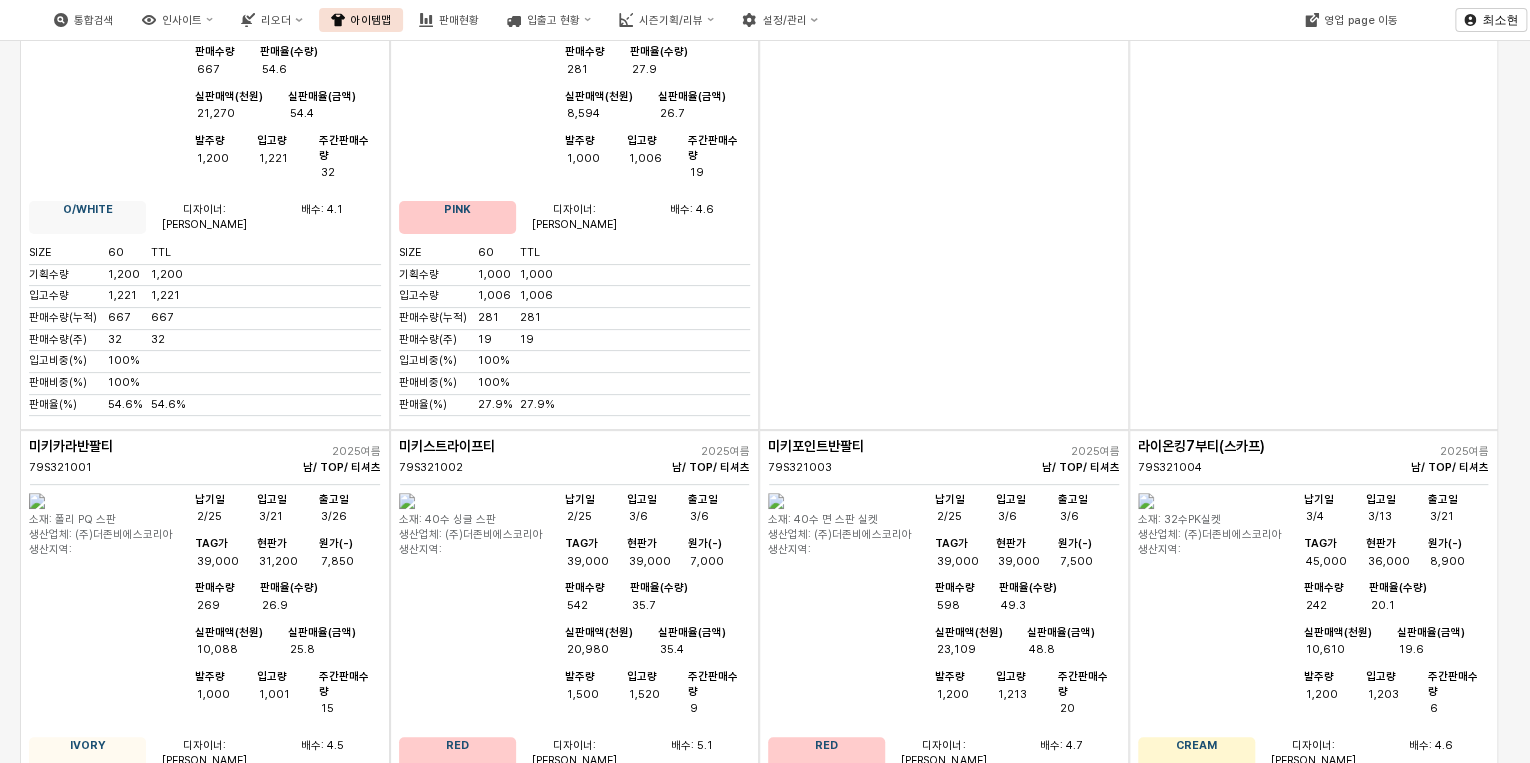 scroll, scrollTop: 7680, scrollLeft: 0, axis: vertical 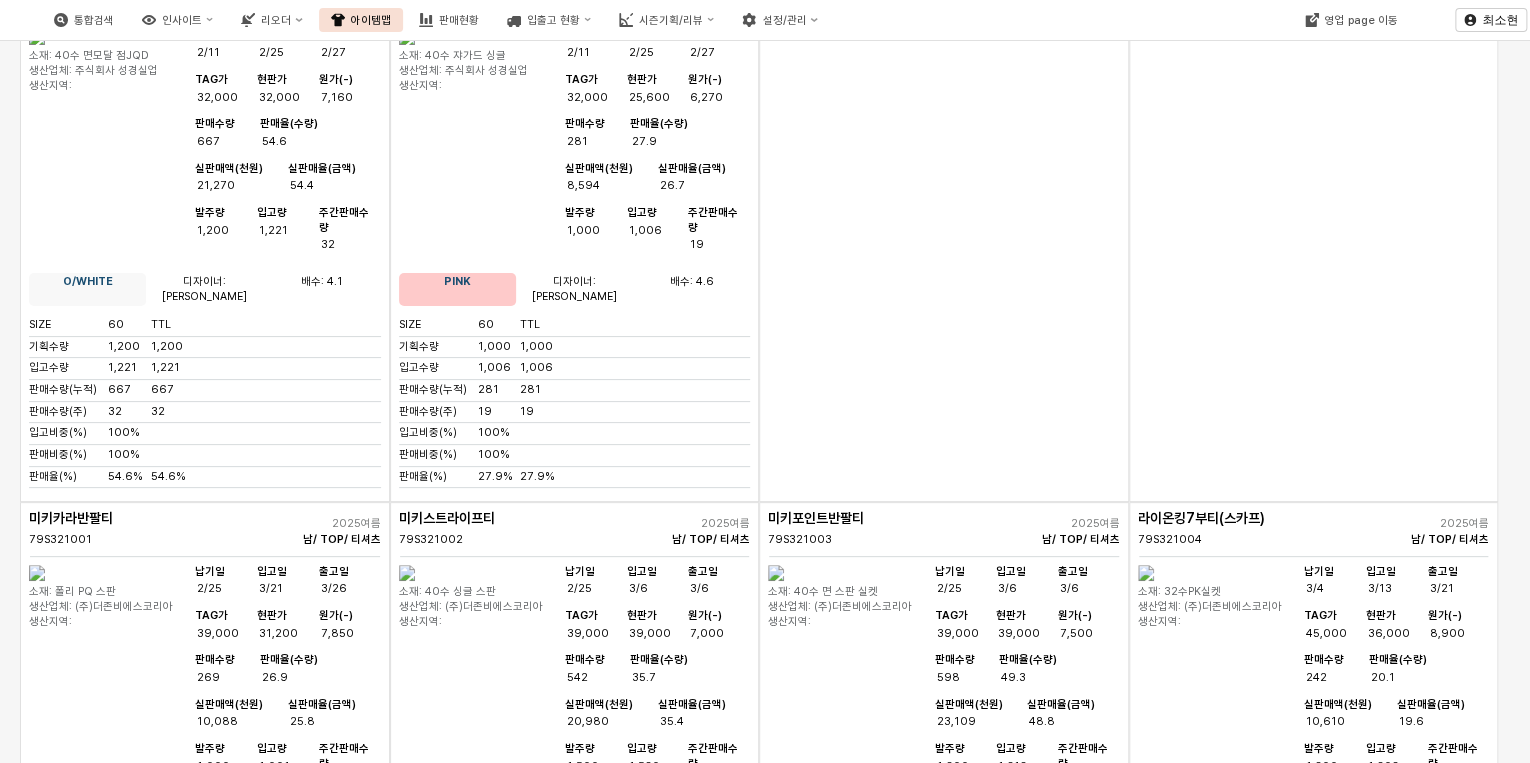 click on "35.7" at bounding box center (685, 678) 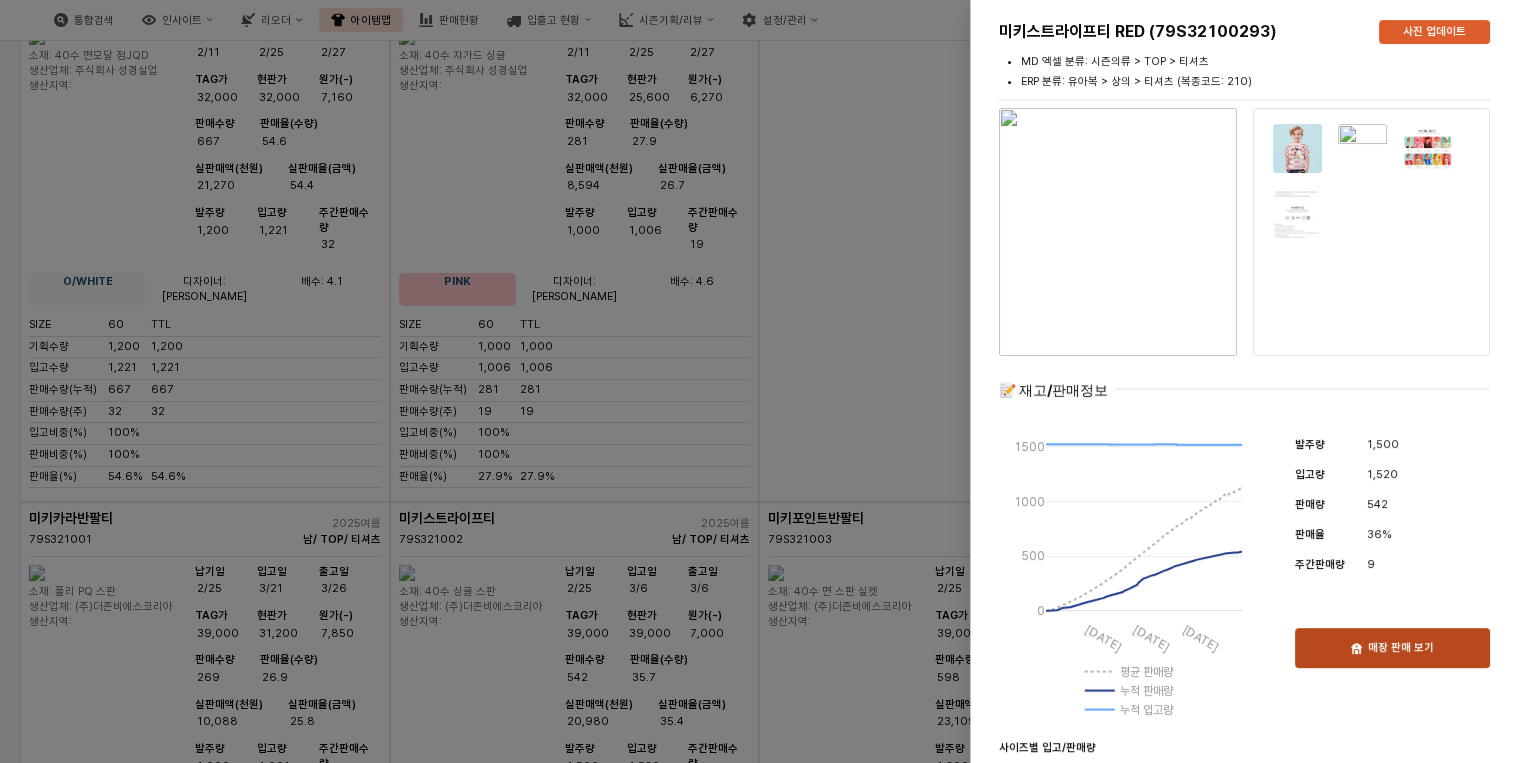 click on "매장 판매 보기" at bounding box center (1401, 648) 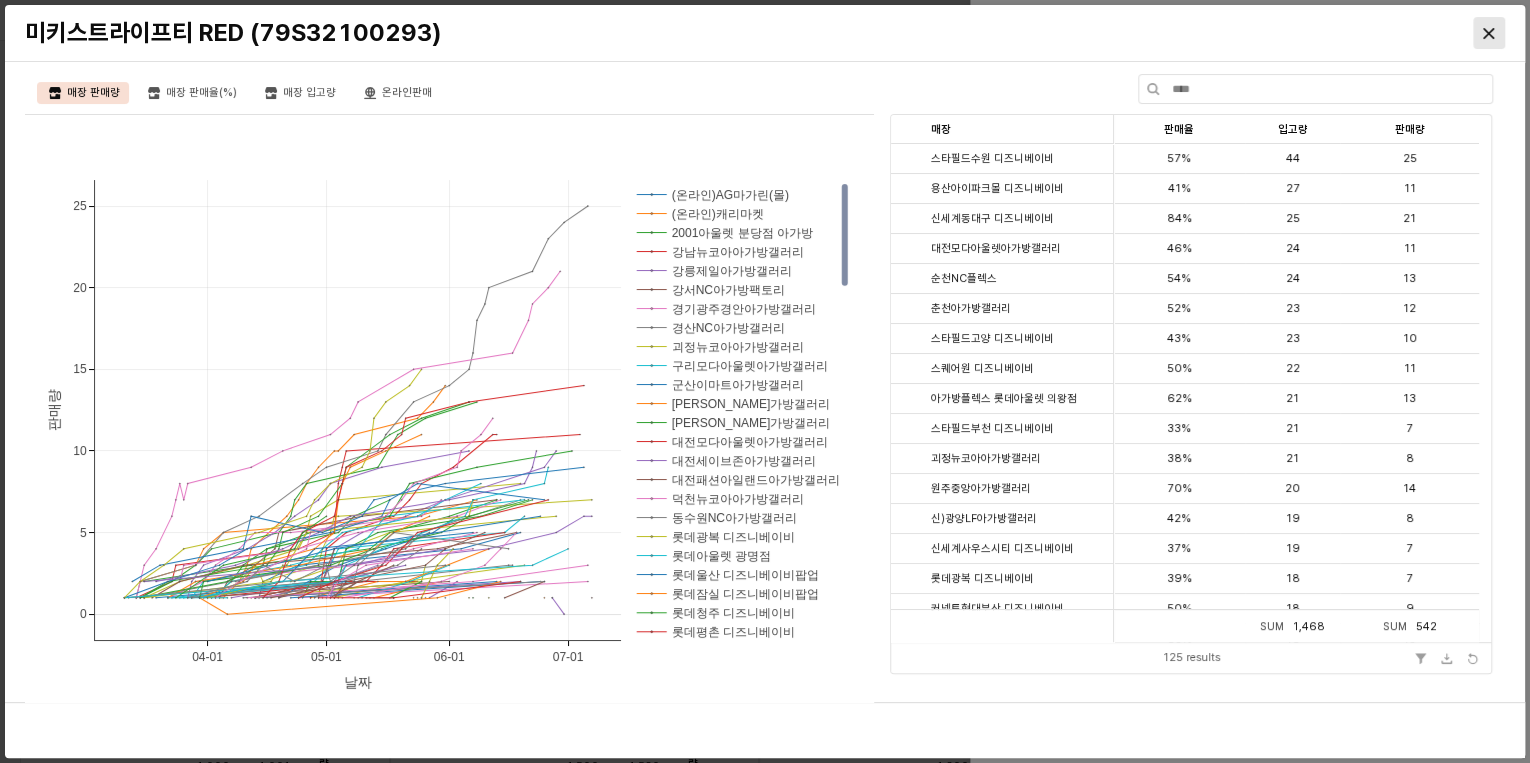 click 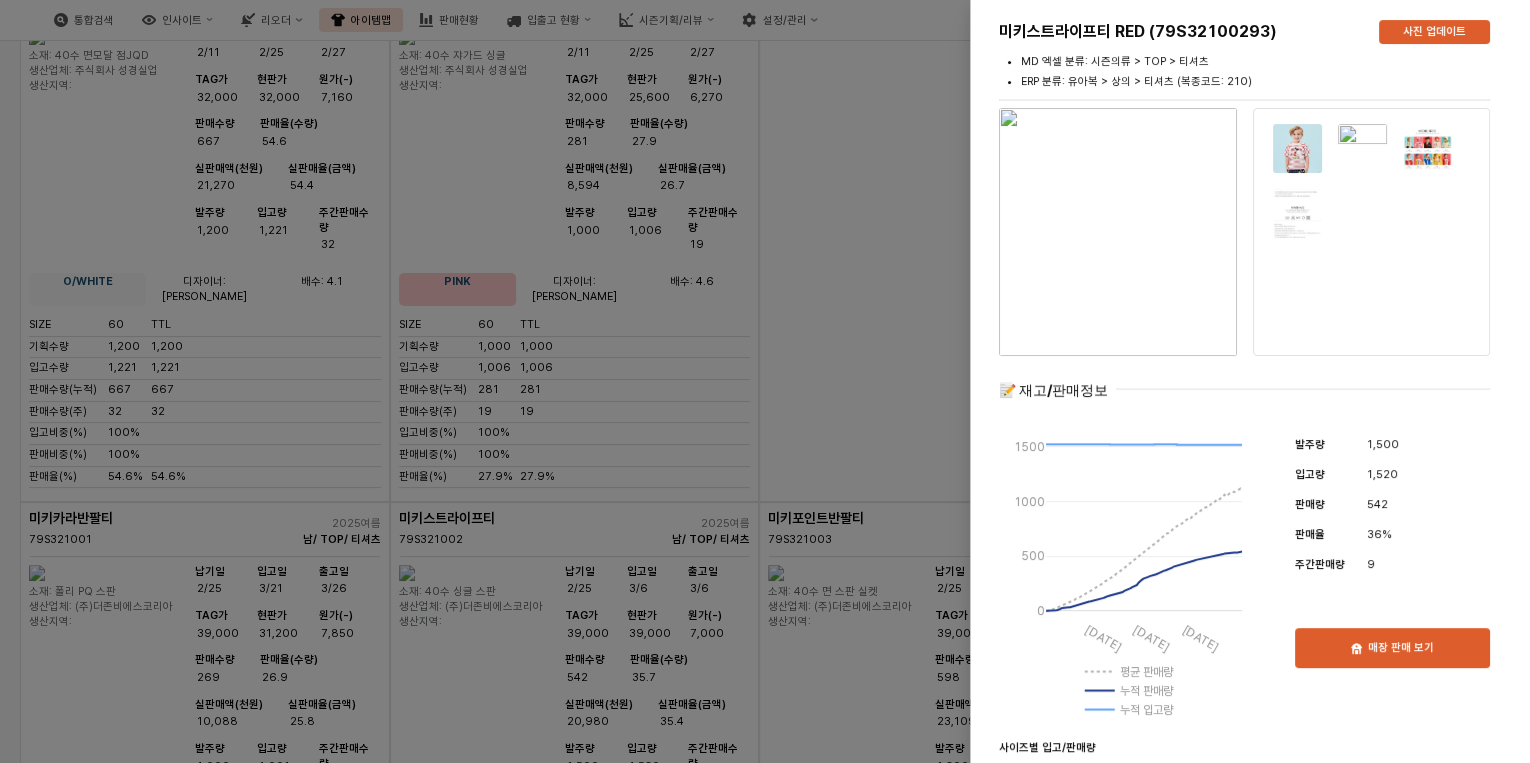 click at bounding box center (765, 381) 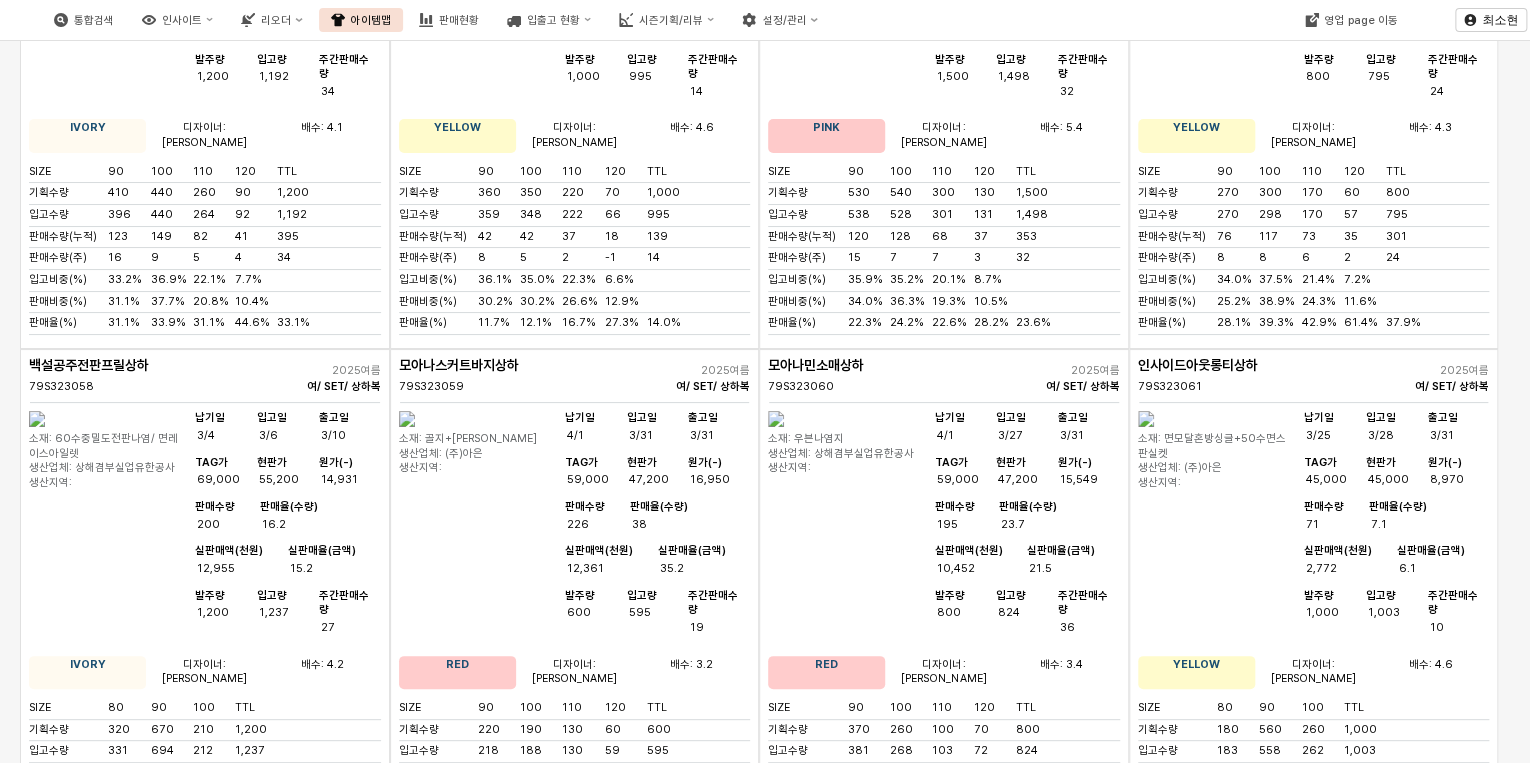 scroll, scrollTop: 19200, scrollLeft: 0, axis: vertical 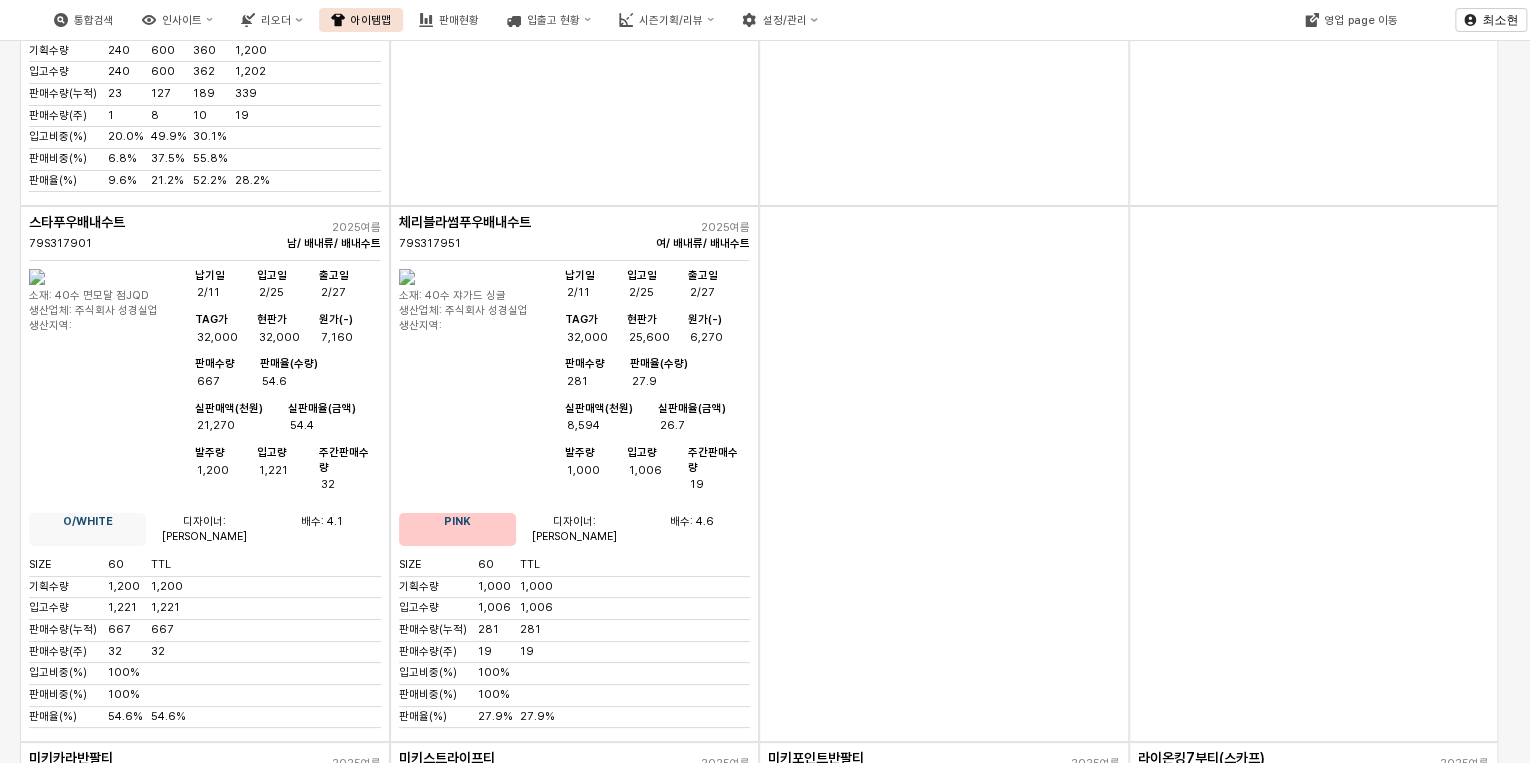 click at bounding box center [776, 813] 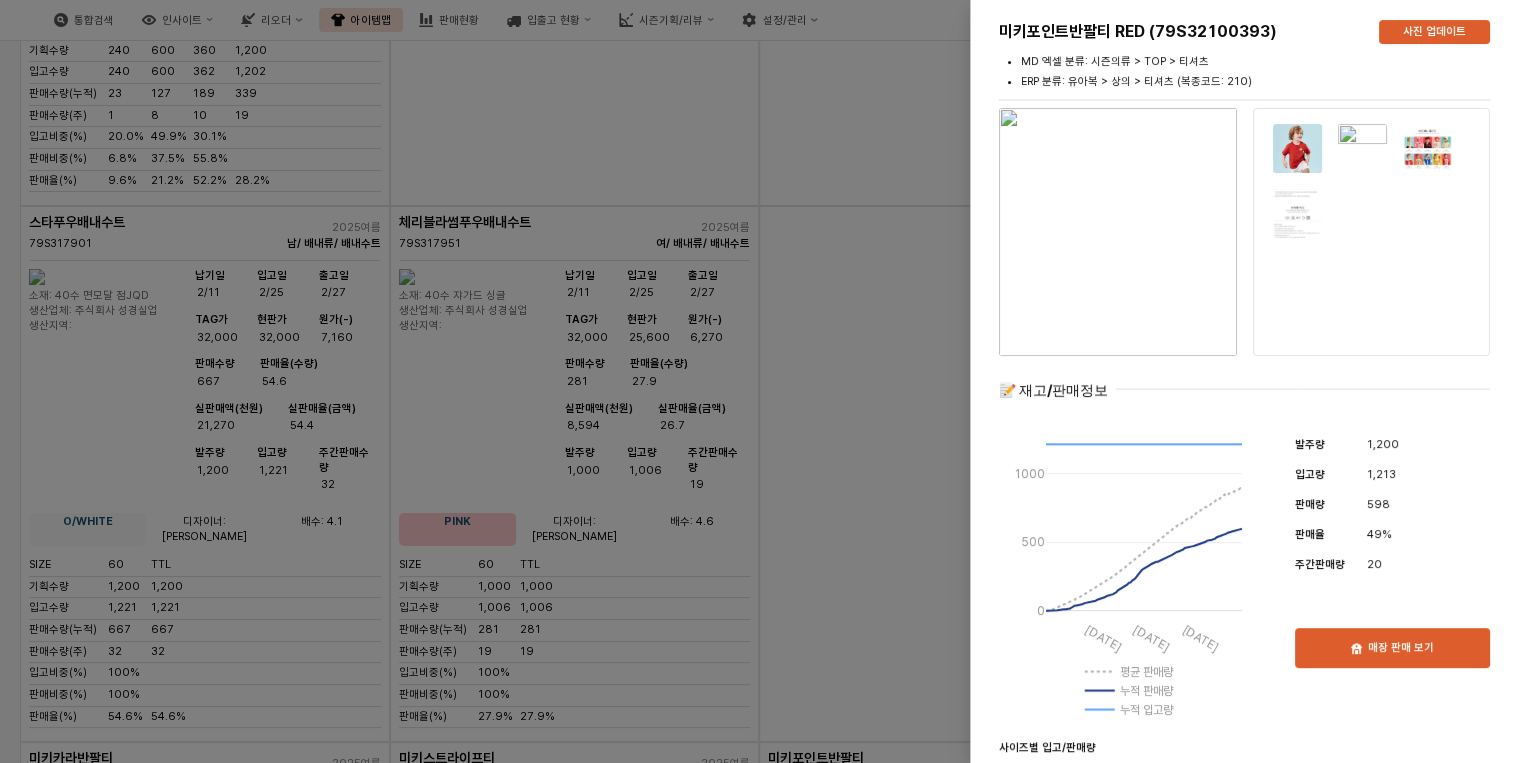 click at bounding box center (765, 381) 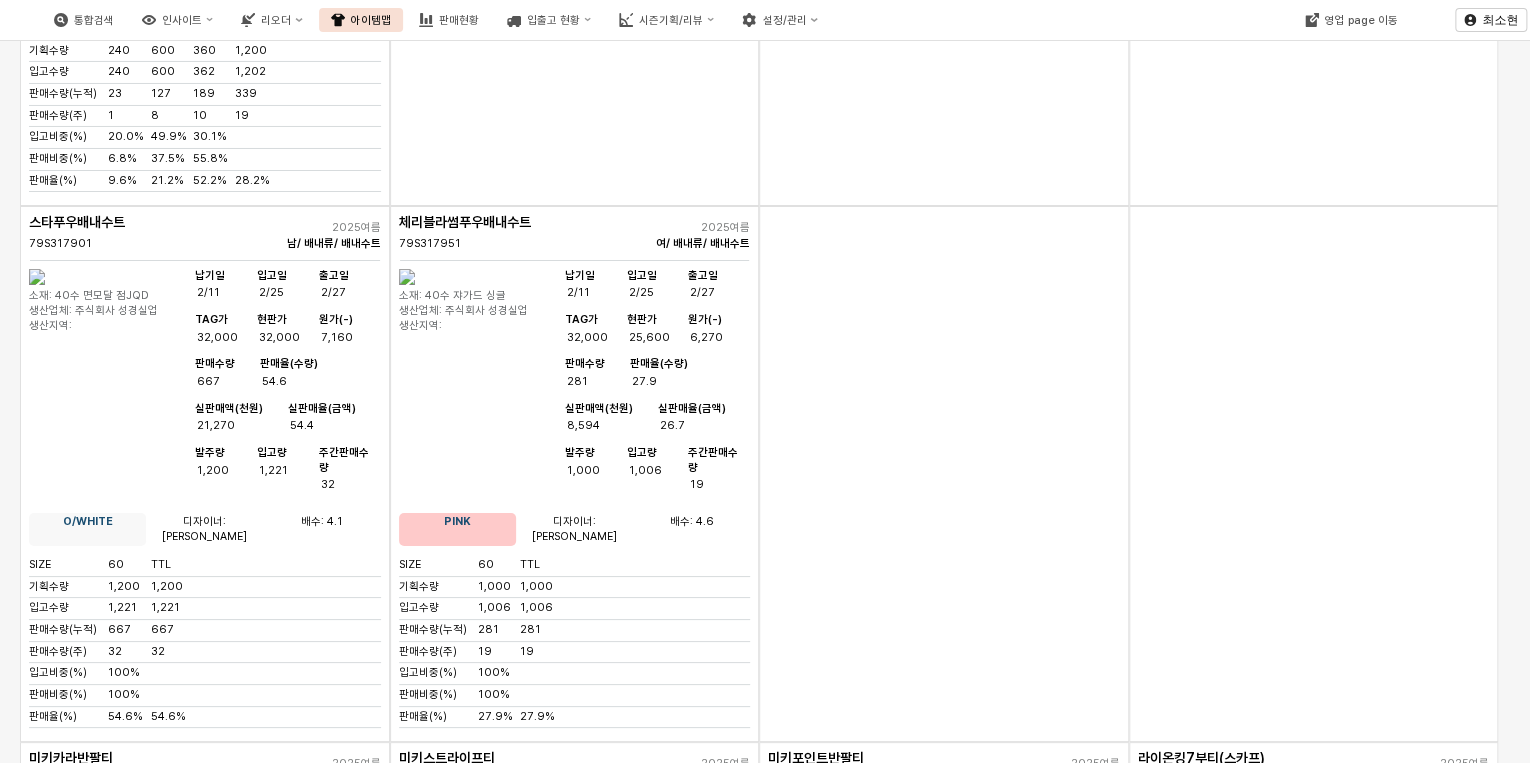 click on "납기일
2/25
입고[DATE]
출고일
3/6
TAG가
39,000
현판가
39,000
원가(-)
7,000
판매수량
542
판매율(수량)
35.7
실판매액(천원)
20,980
실판매율(금액)
35.4
9" at bounding box center (655, 923) 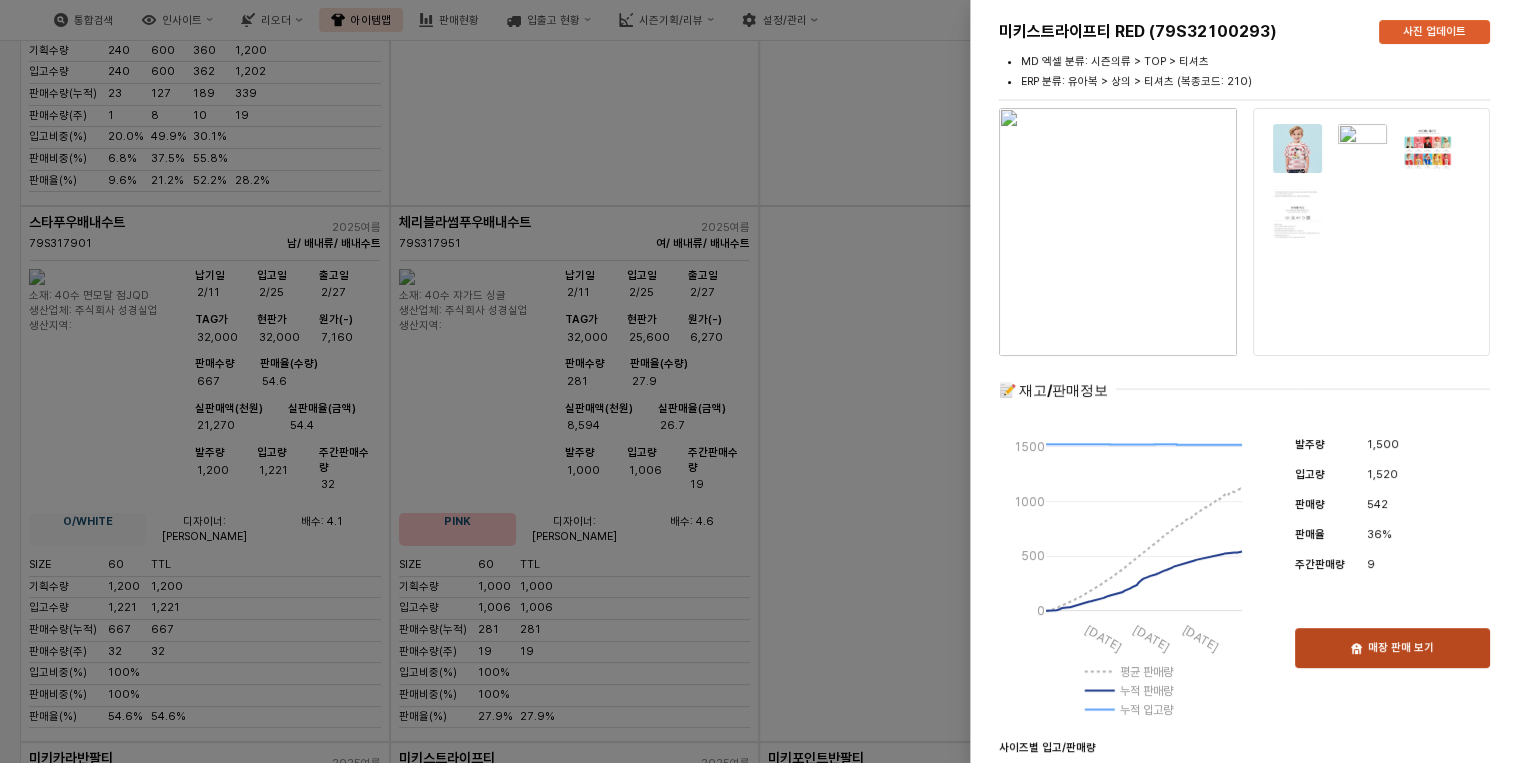 click on "매장 판매 보기" at bounding box center [1392, 648] 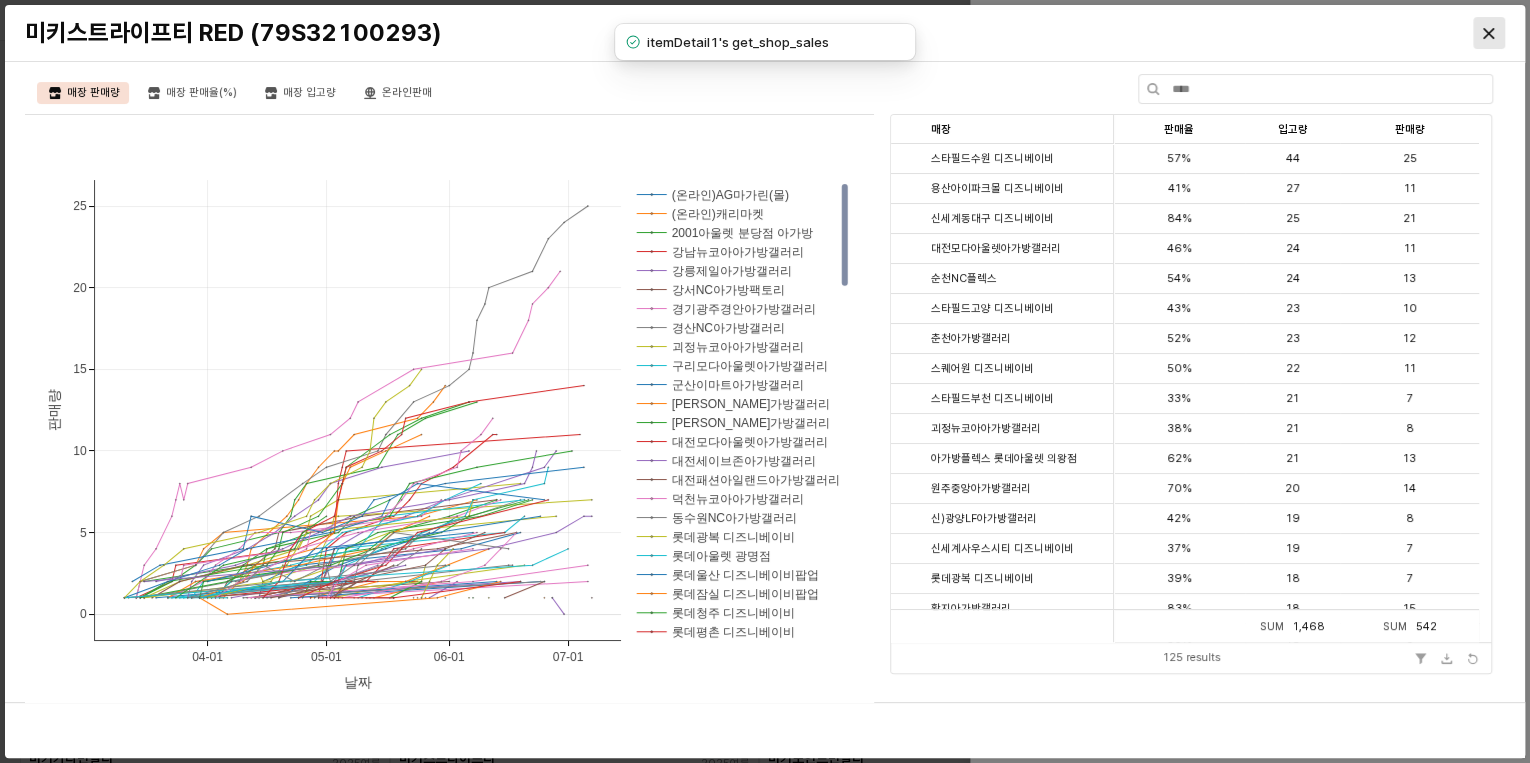click 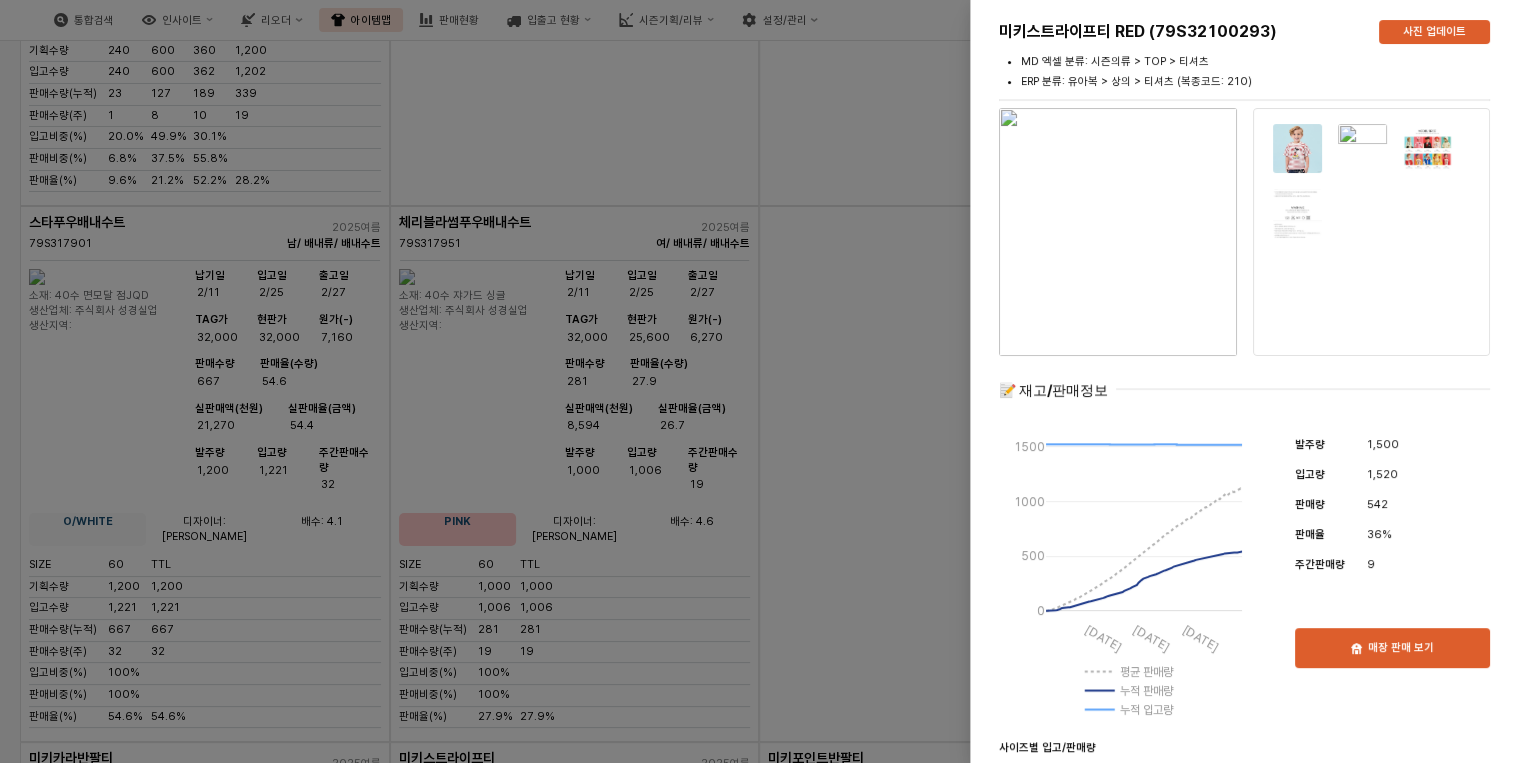 click at bounding box center [765, 381] 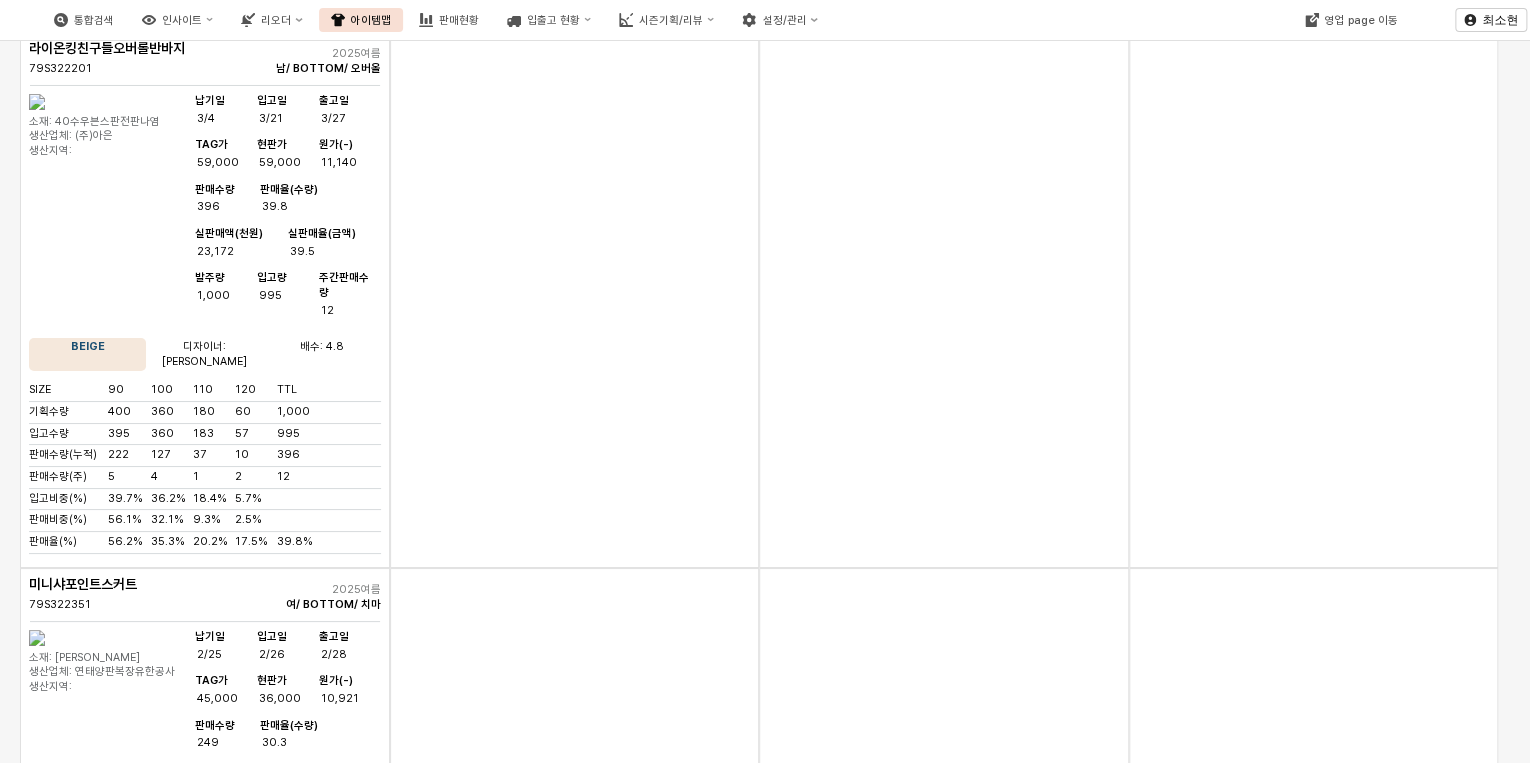 scroll, scrollTop: 15120, scrollLeft: 0, axis: vertical 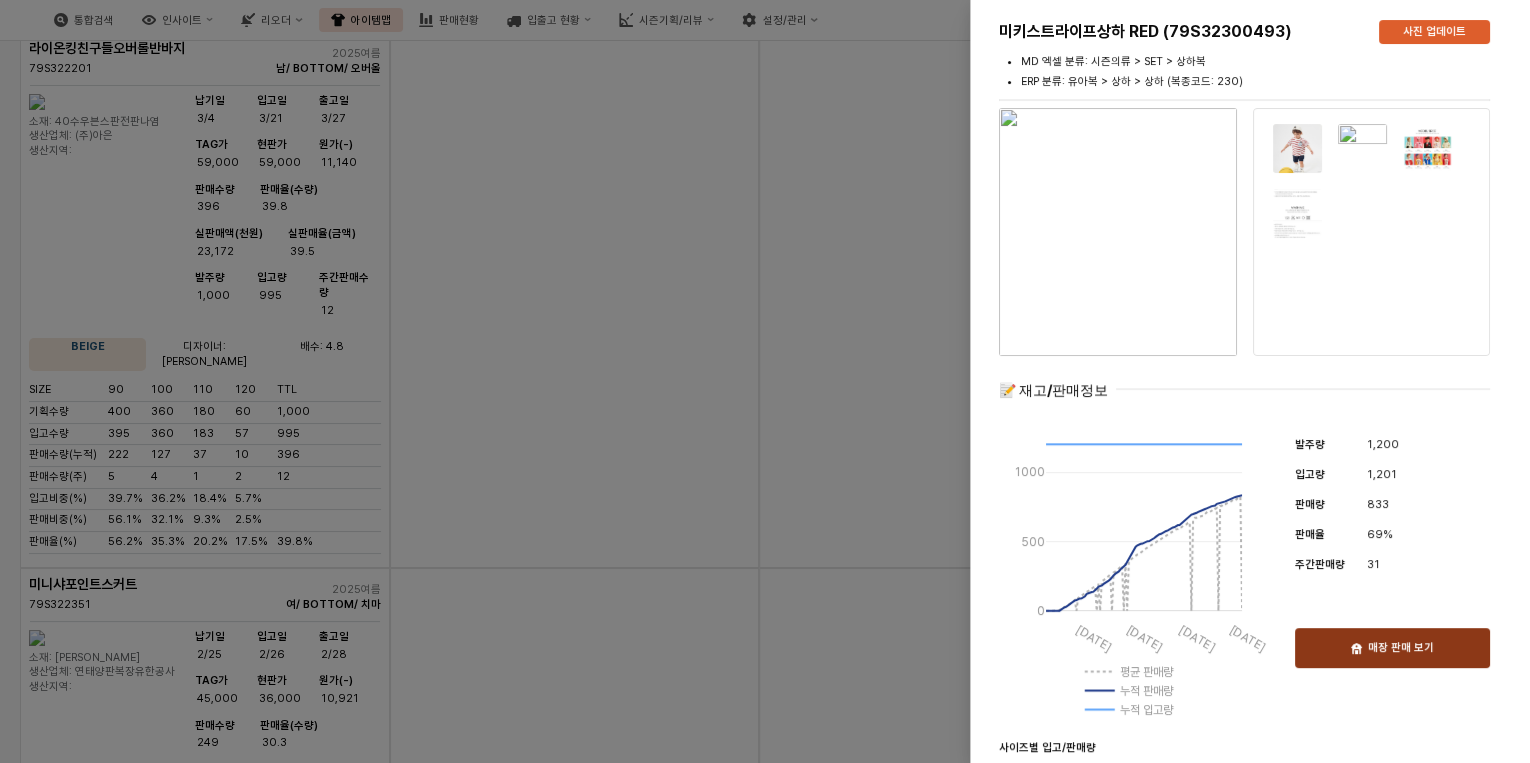 click on "매장 판매 보기" at bounding box center [1401, 648] 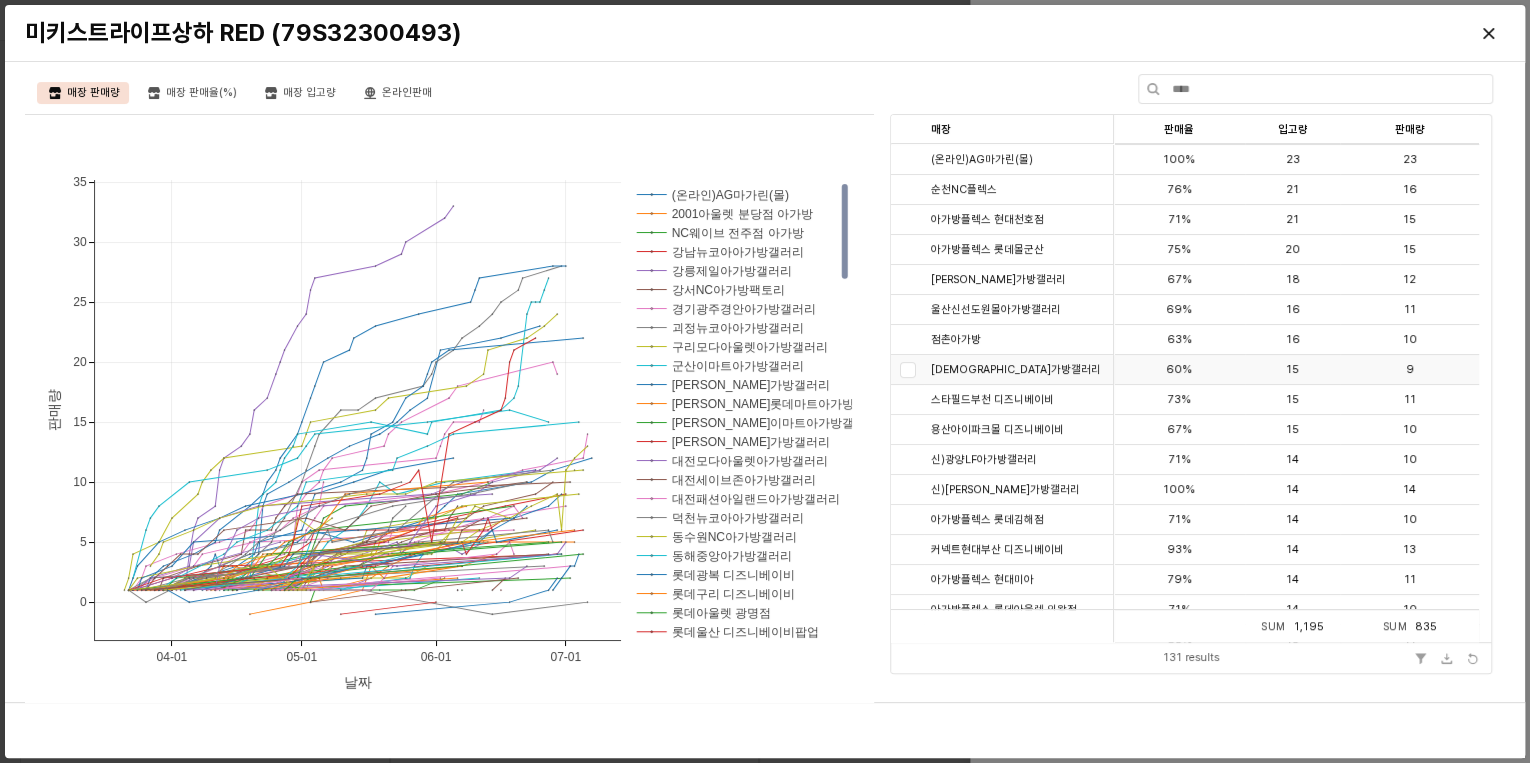 scroll, scrollTop: 240, scrollLeft: 0, axis: vertical 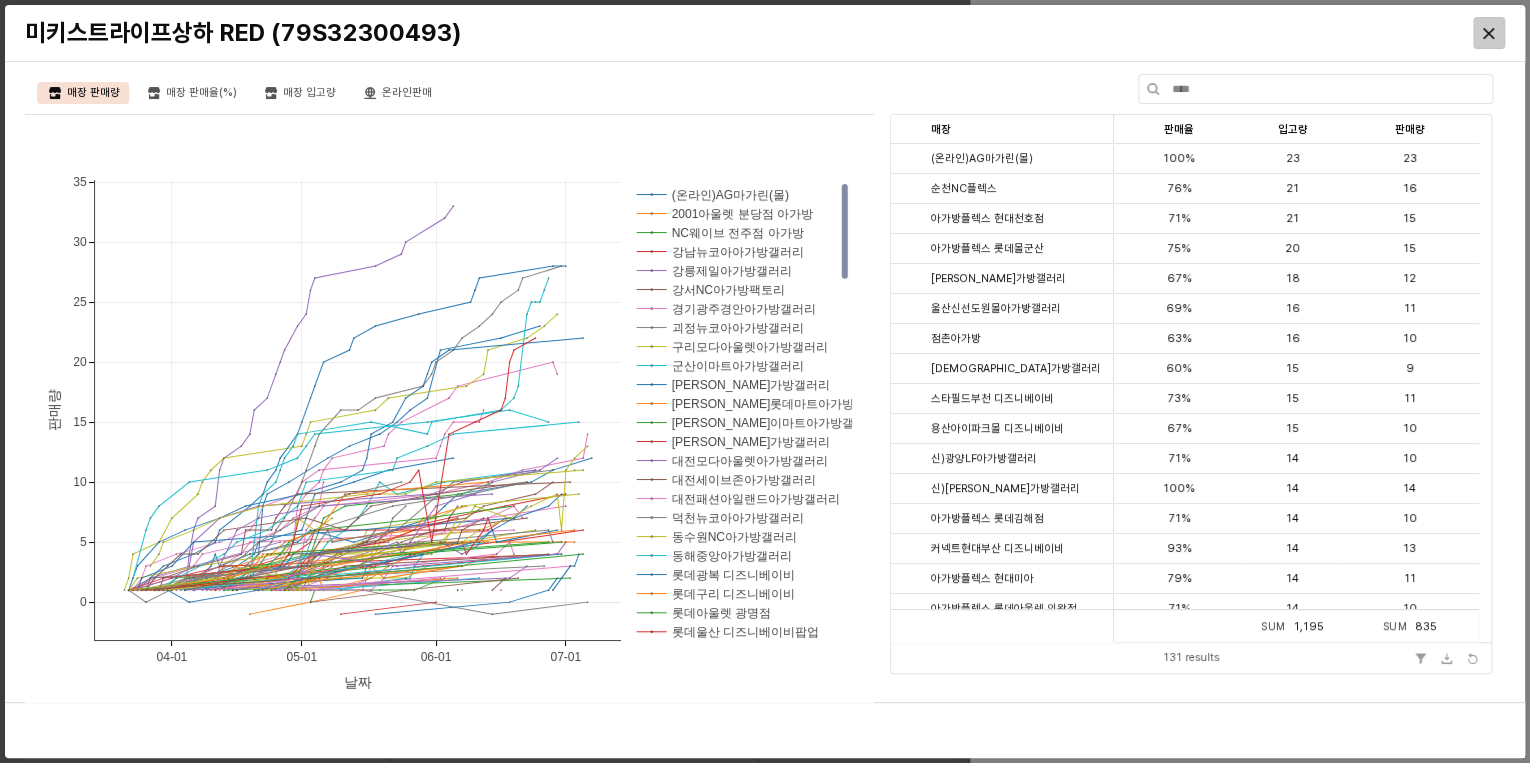 click at bounding box center (1489, 33) 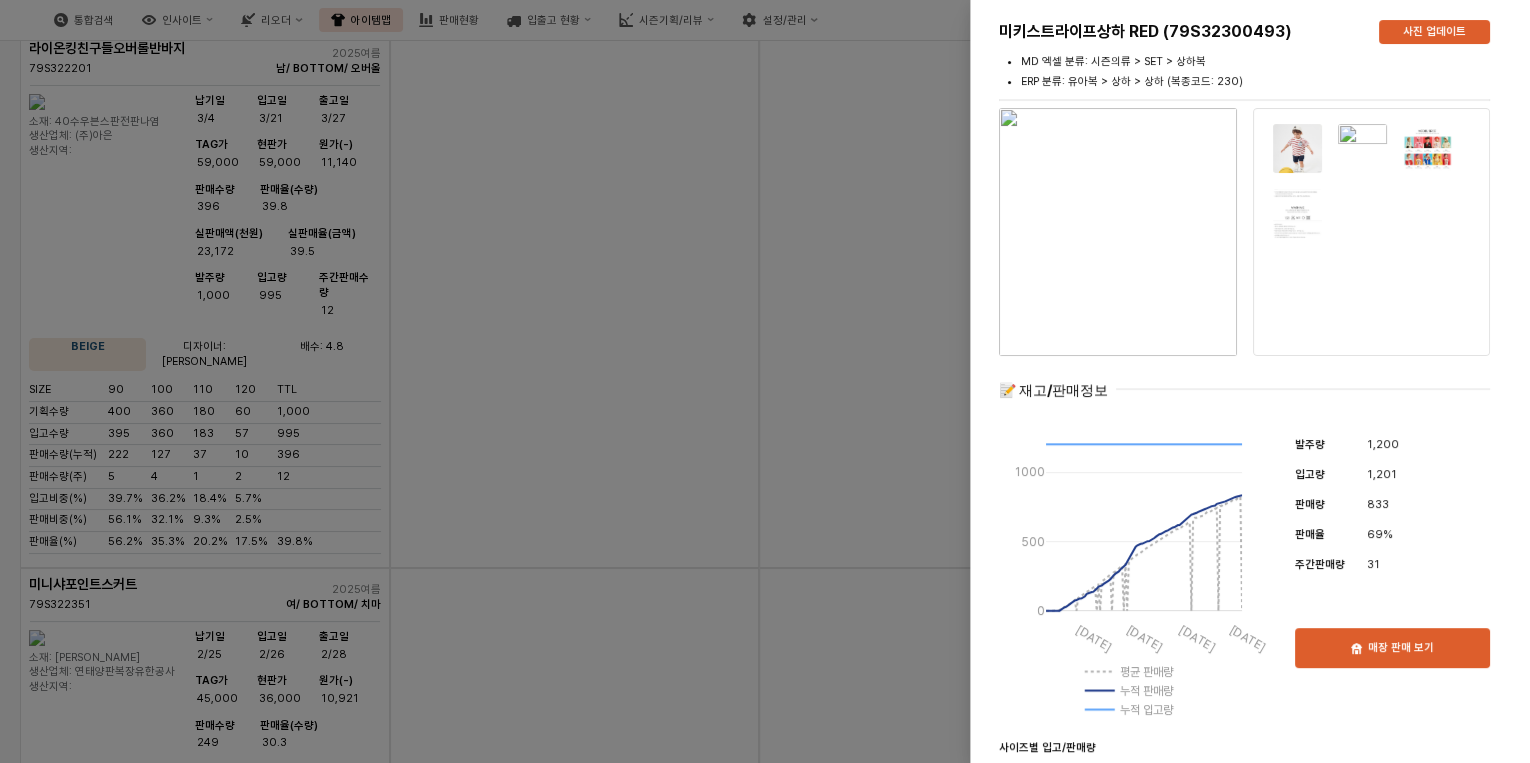 click at bounding box center [765, 381] 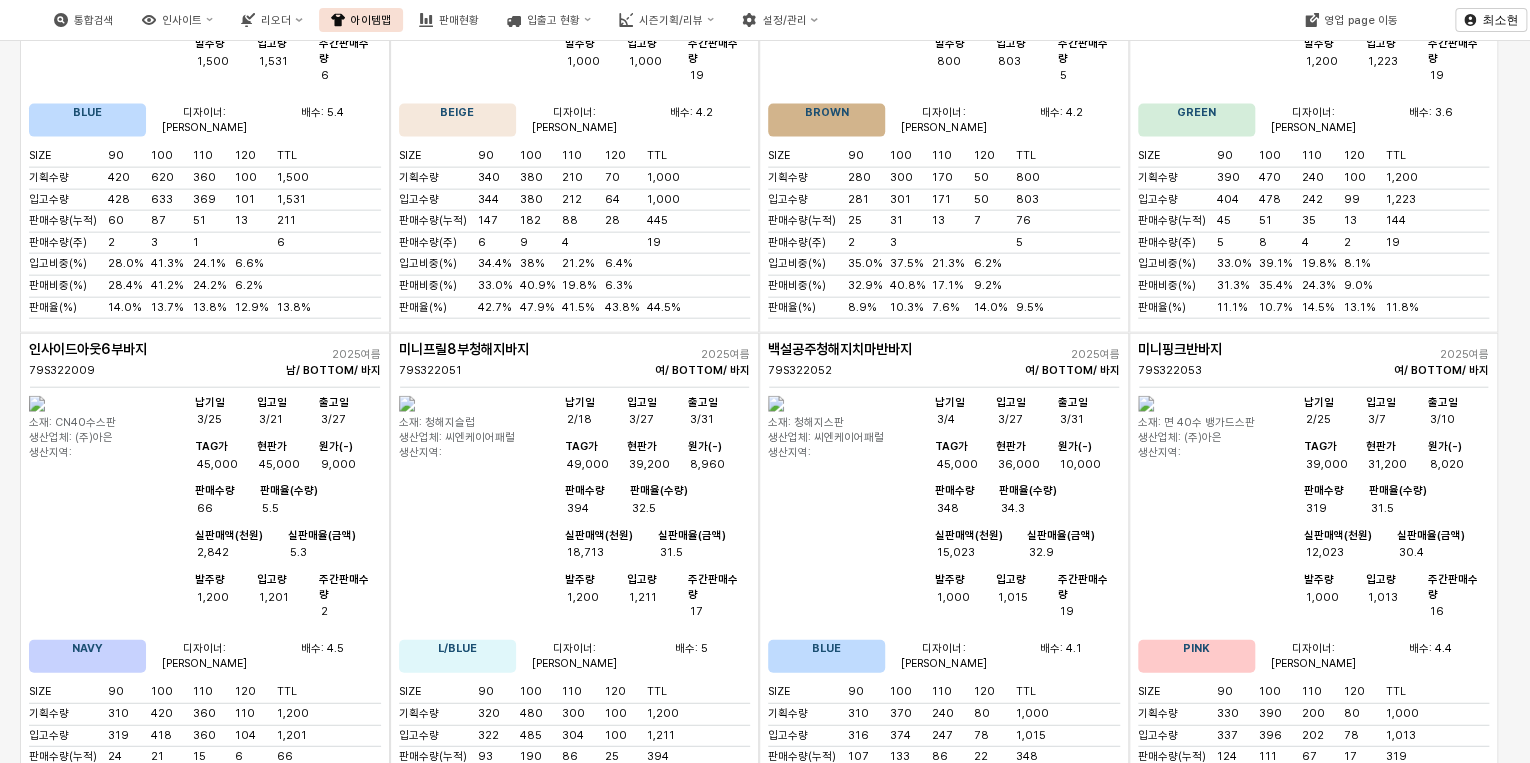 scroll, scrollTop: 13360, scrollLeft: 0, axis: vertical 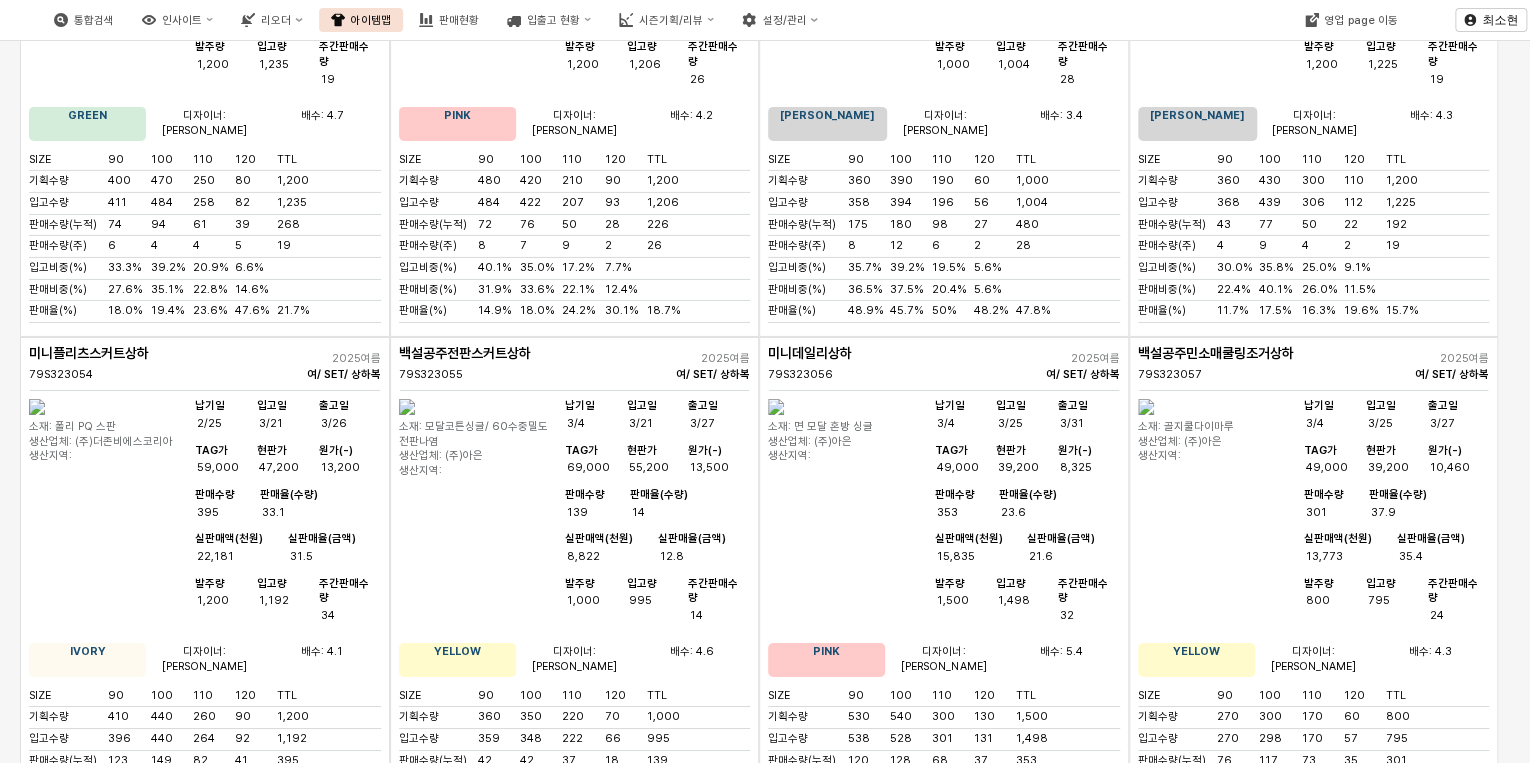 click on "36.6" at bounding box center [315, 1585] 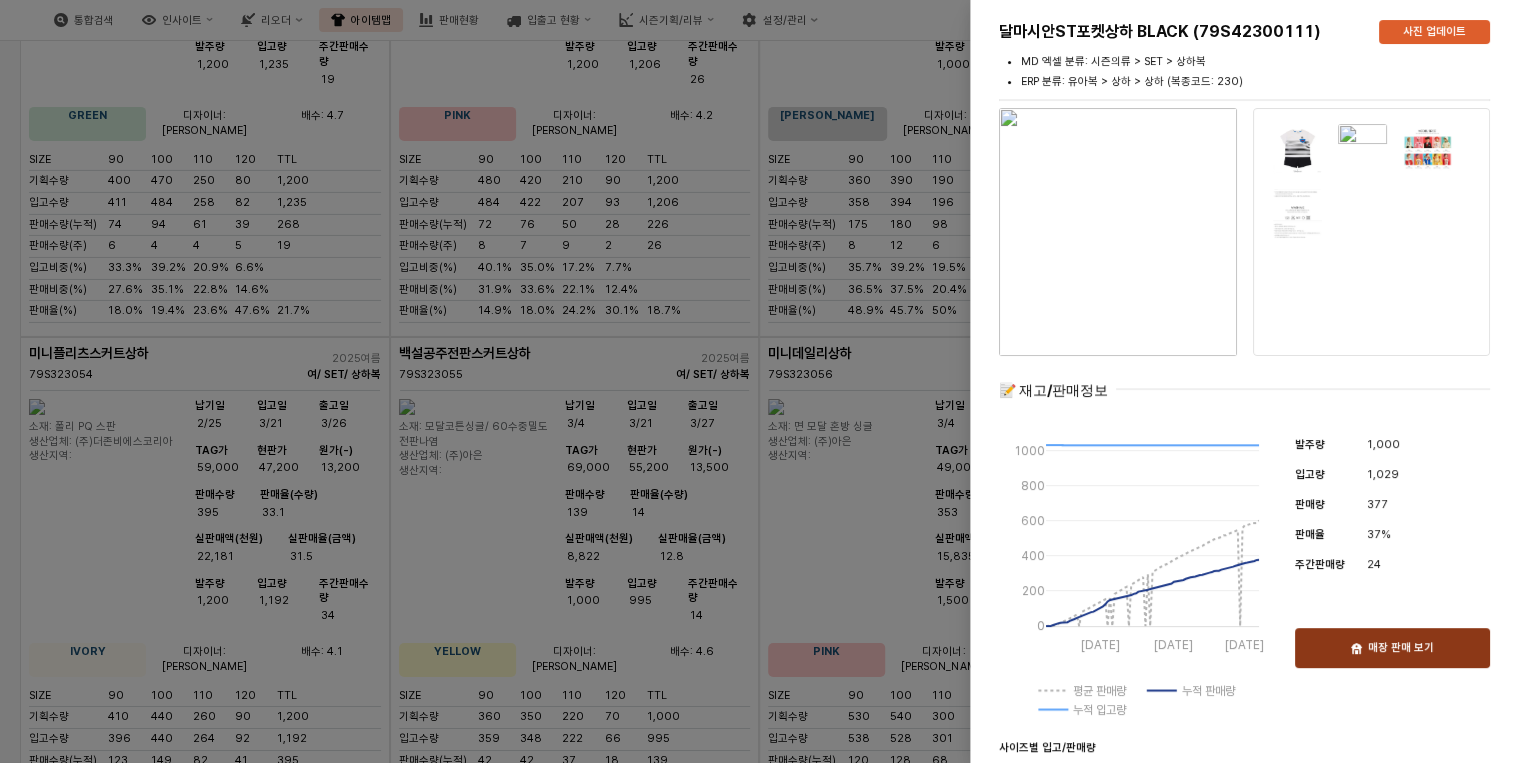 click on "매장 판매 보기" at bounding box center [1401, 648] 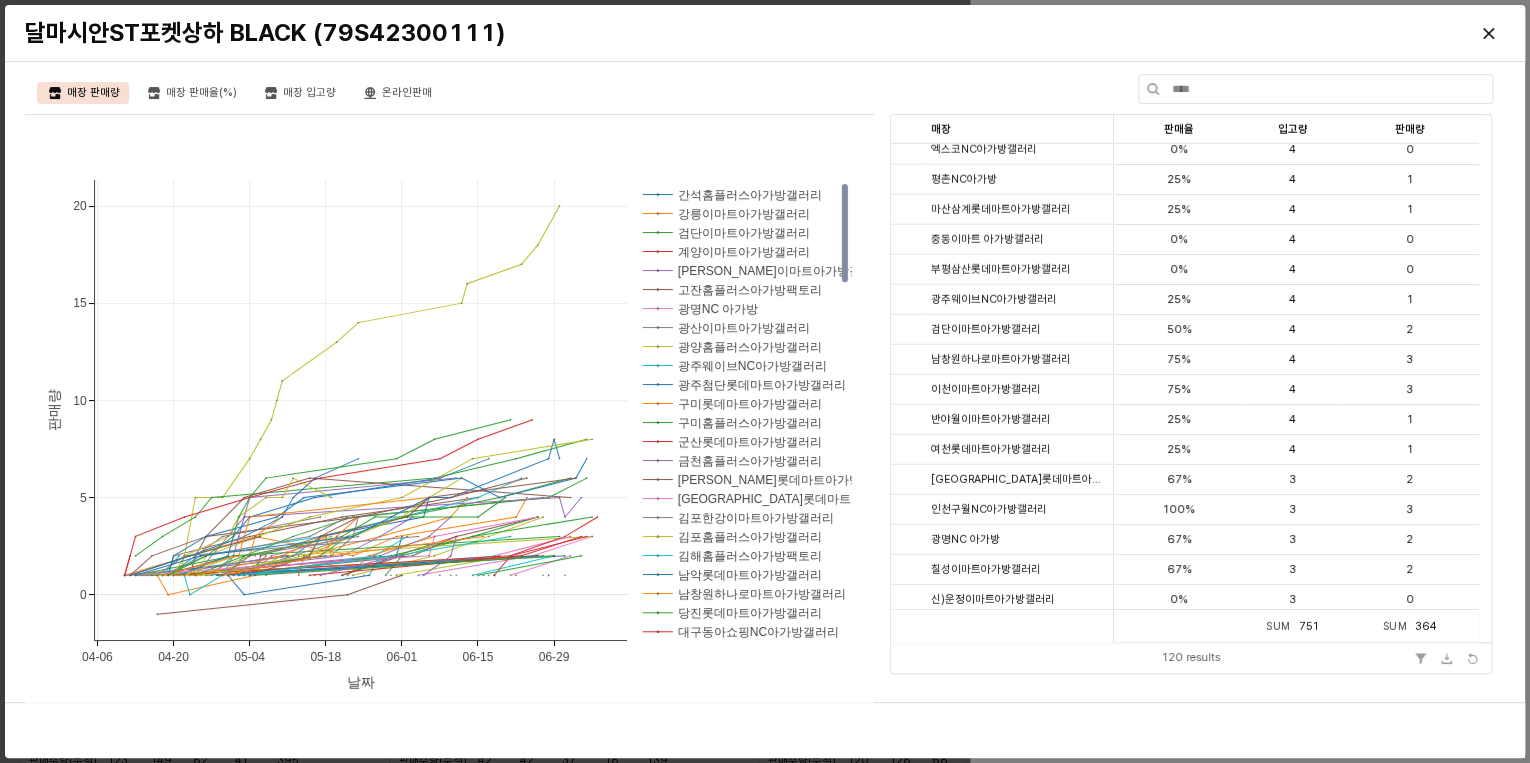 scroll, scrollTop: 3132, scrollLeft: 0, axis: vertical 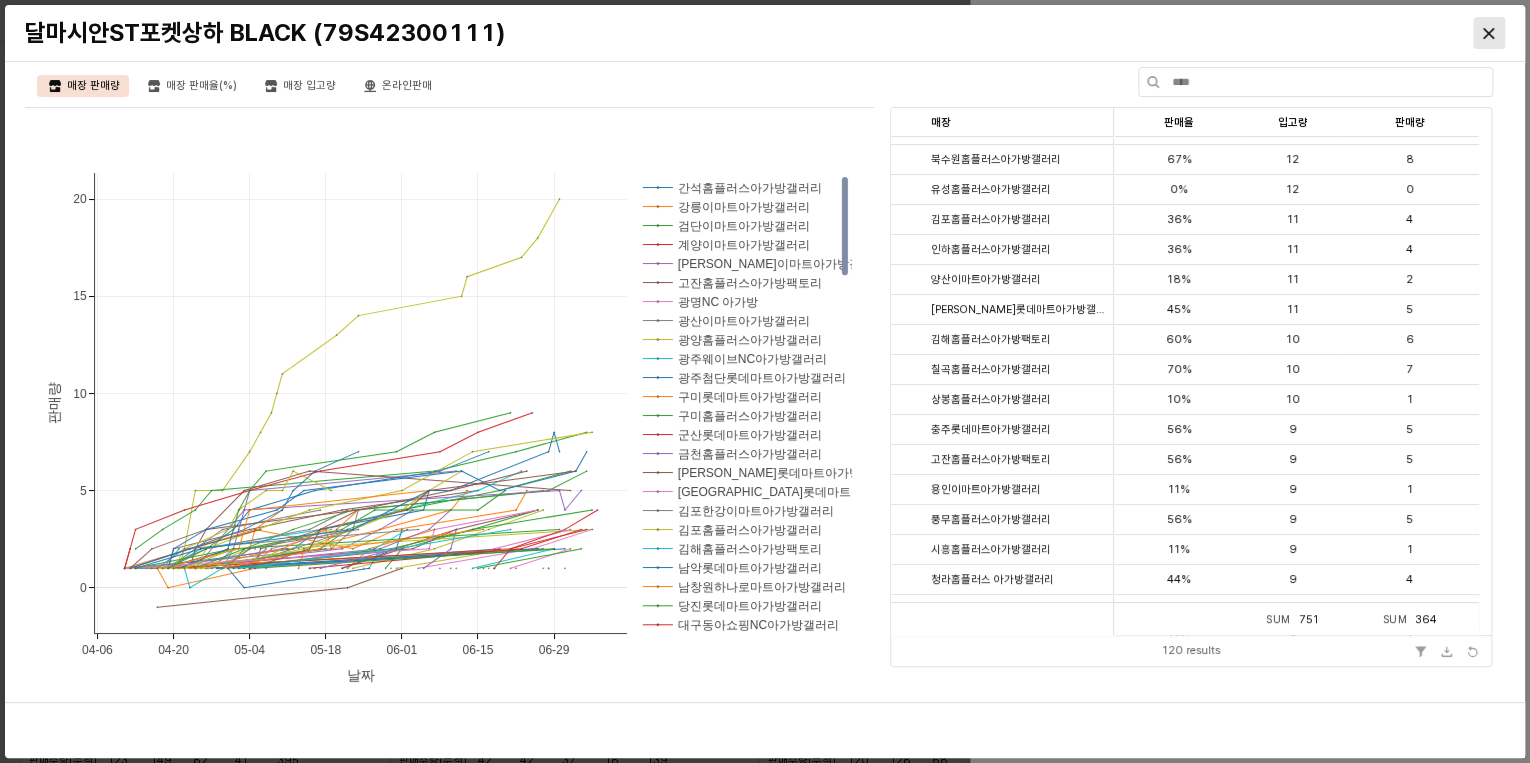 click 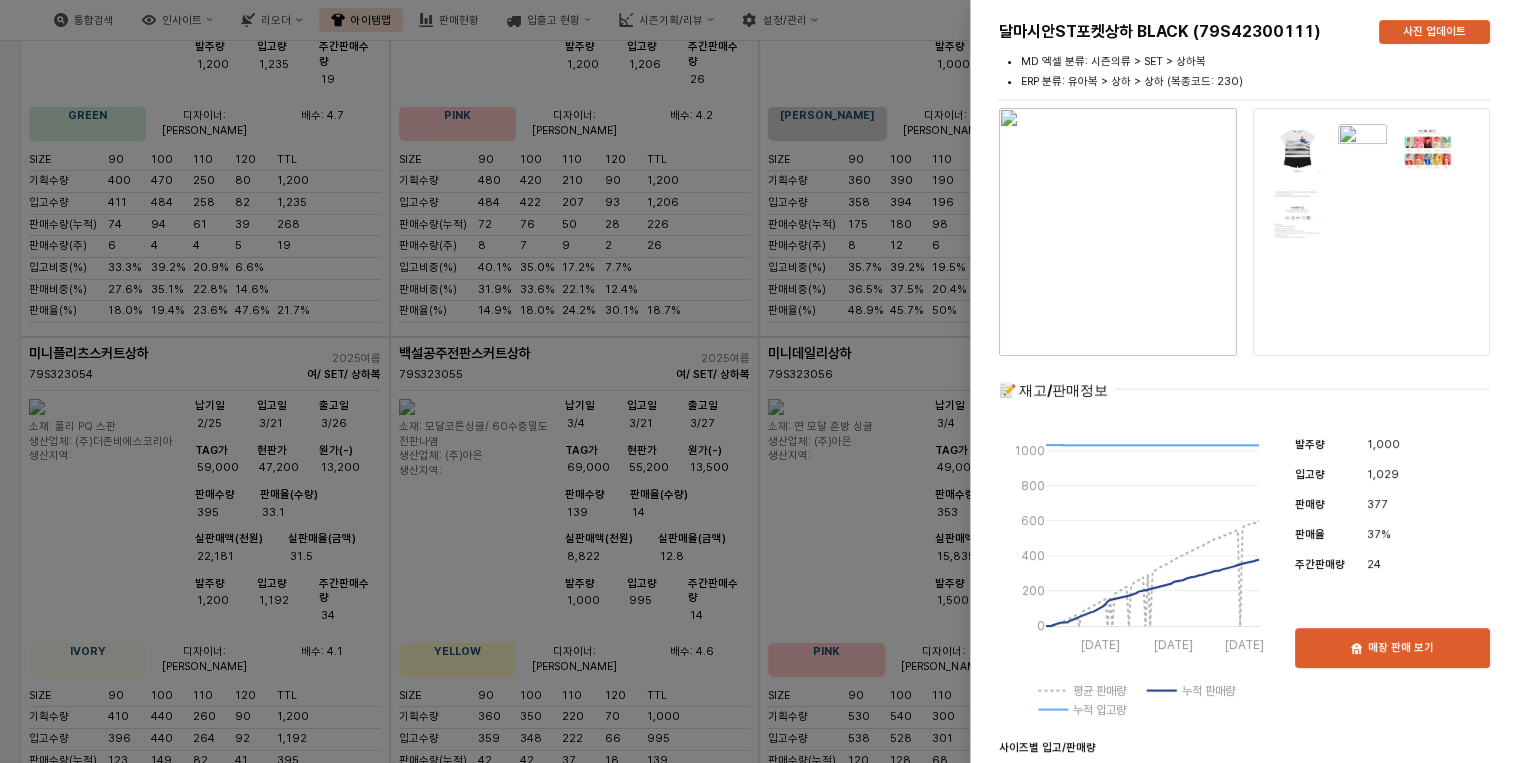 click at bounding box center [765, 381] 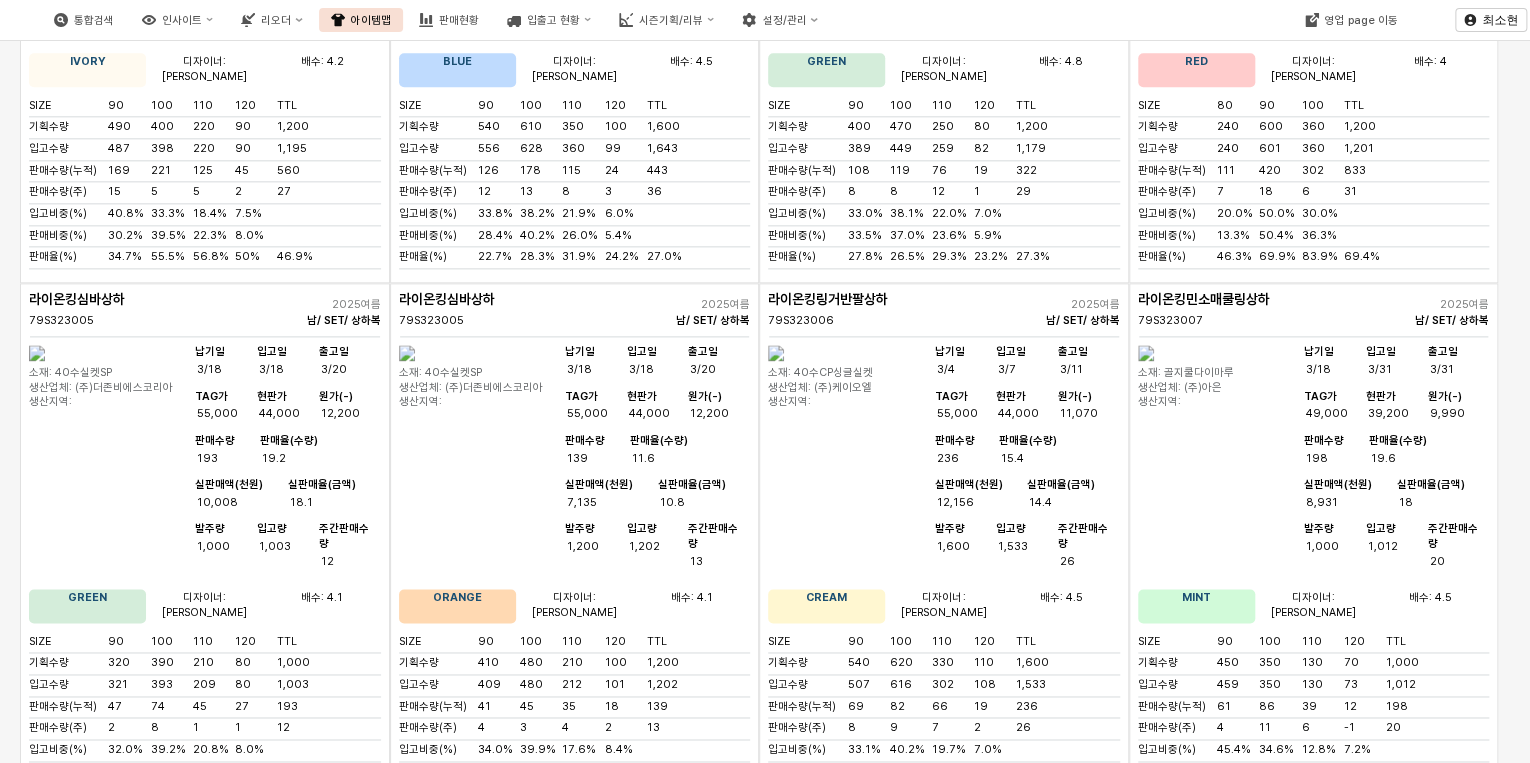 scroll, scrollTop: 16344, scrollLeft: 0, axis: vertical 